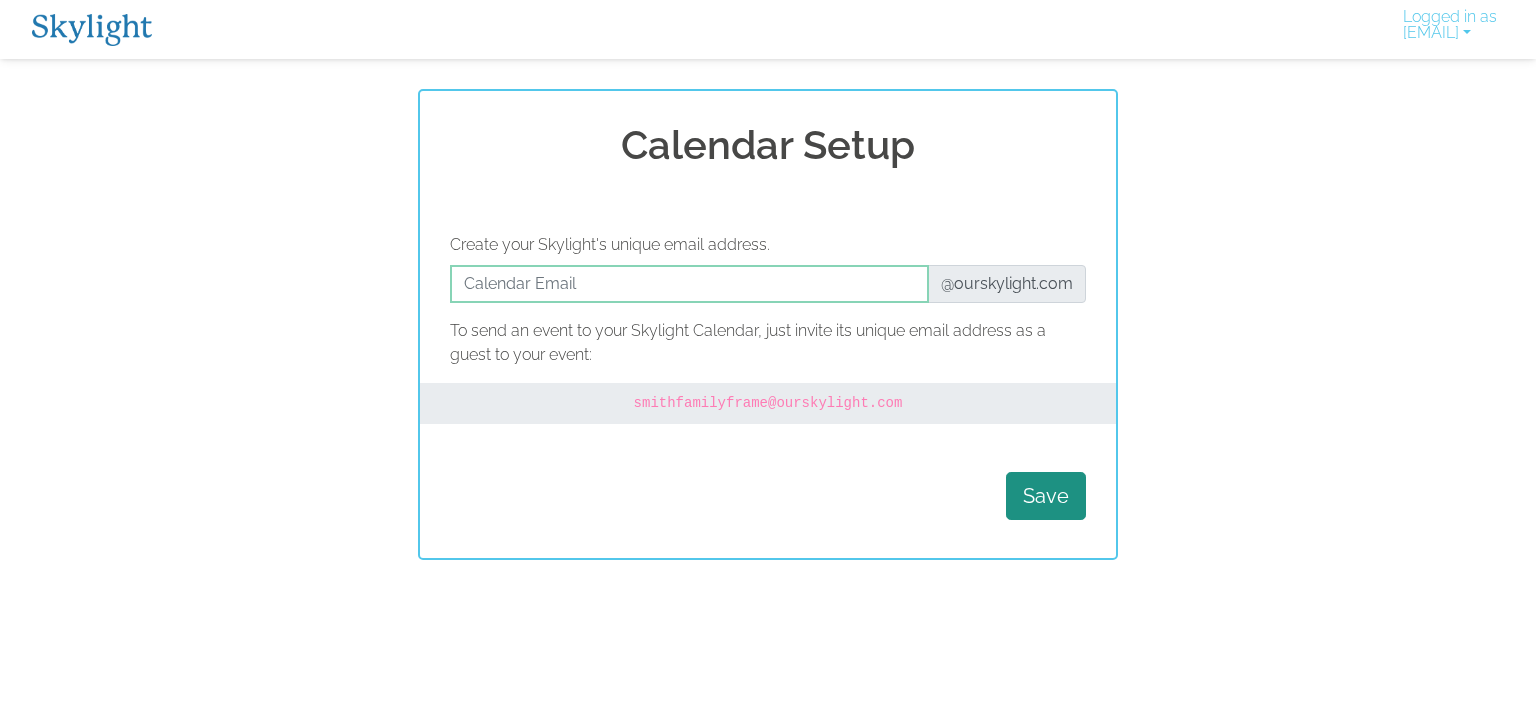 scroll, scrollTop: 0, scrollLeft: 0, axis: both 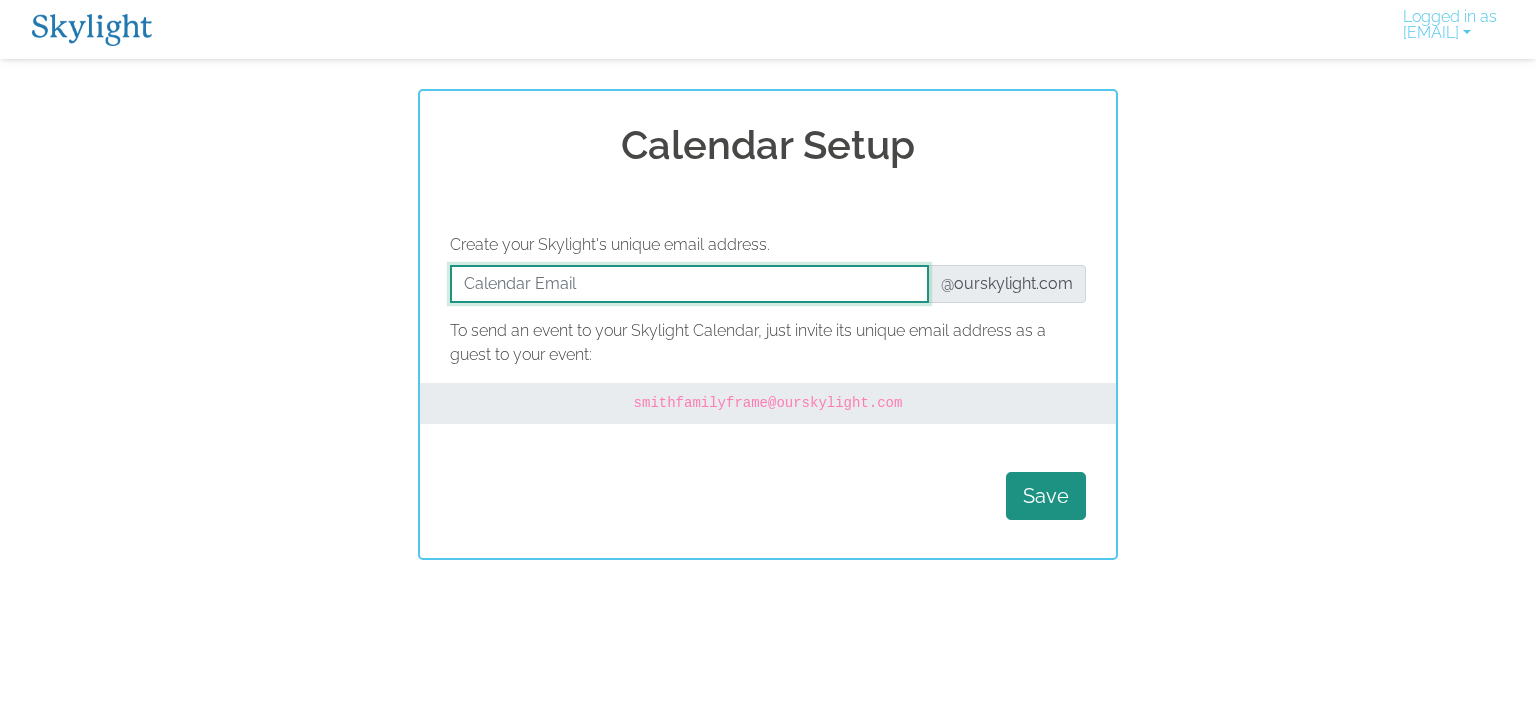 click at bounding box center [689, 284] 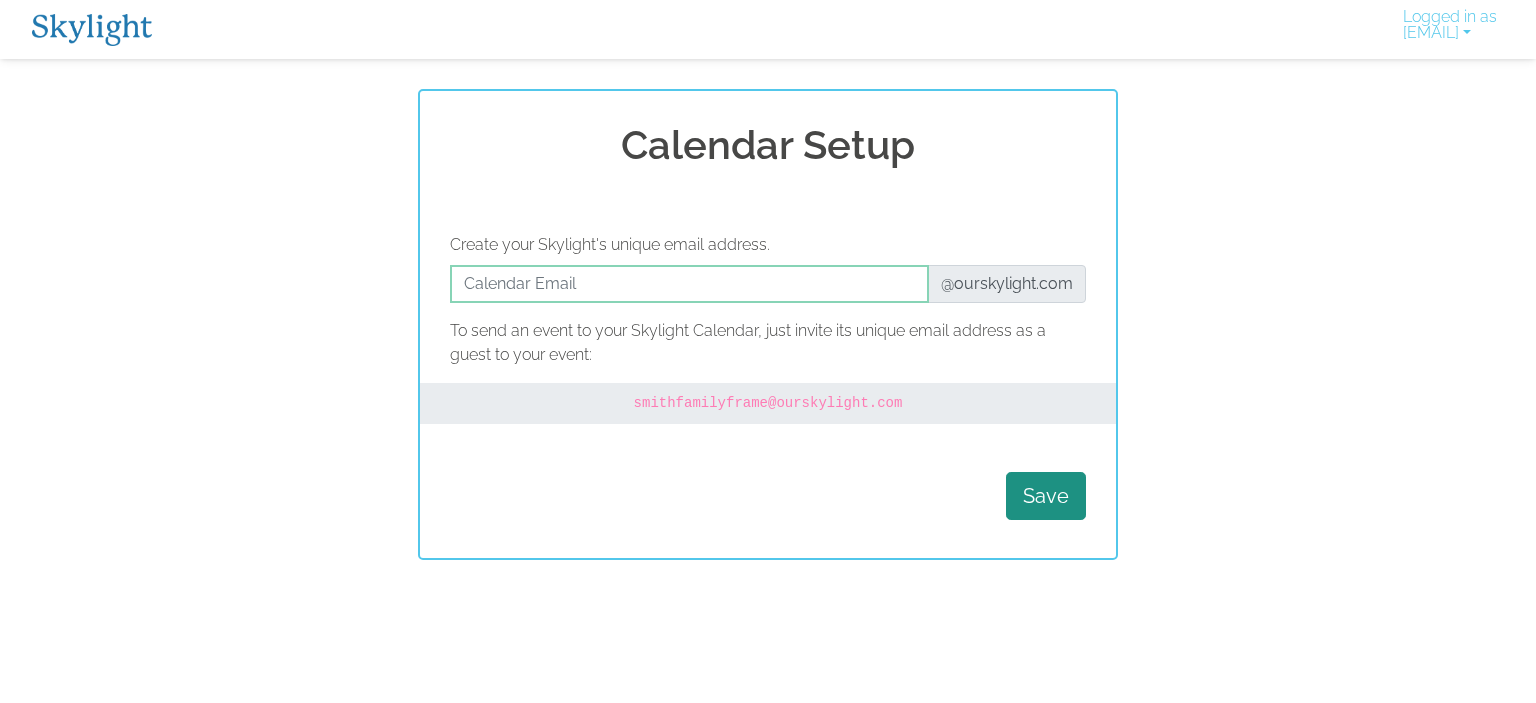 click on "Calendar Setup Create your Skylight's unique email address.   @ourskylight.com To send an event to your Skylight Calendar, just invite its unique email address as a guest to your event: smithfamilyframe @ourskylight.com Save" at bounding box center [768, 324] 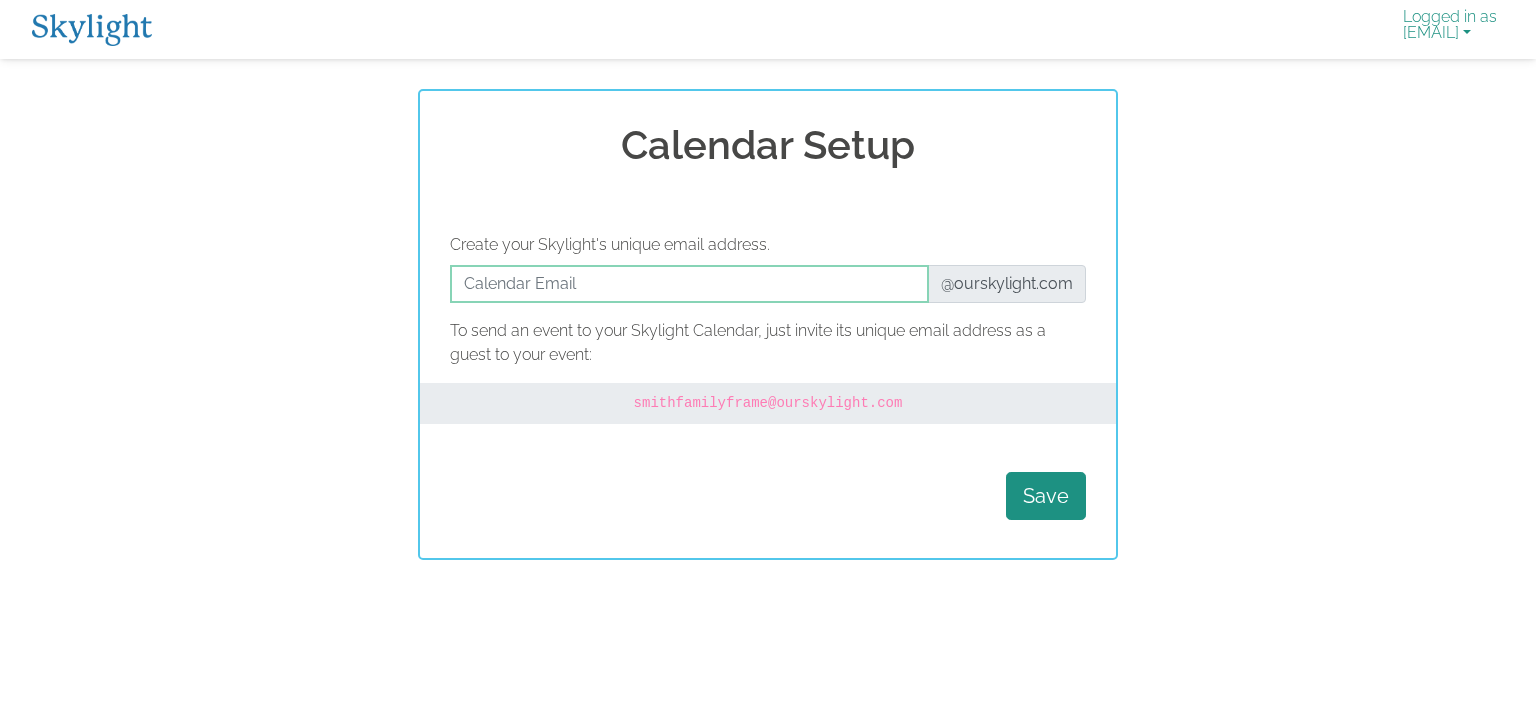 click on "Logged in as jodielynne9372@gmail.com" at bounding box center (1450, 29) 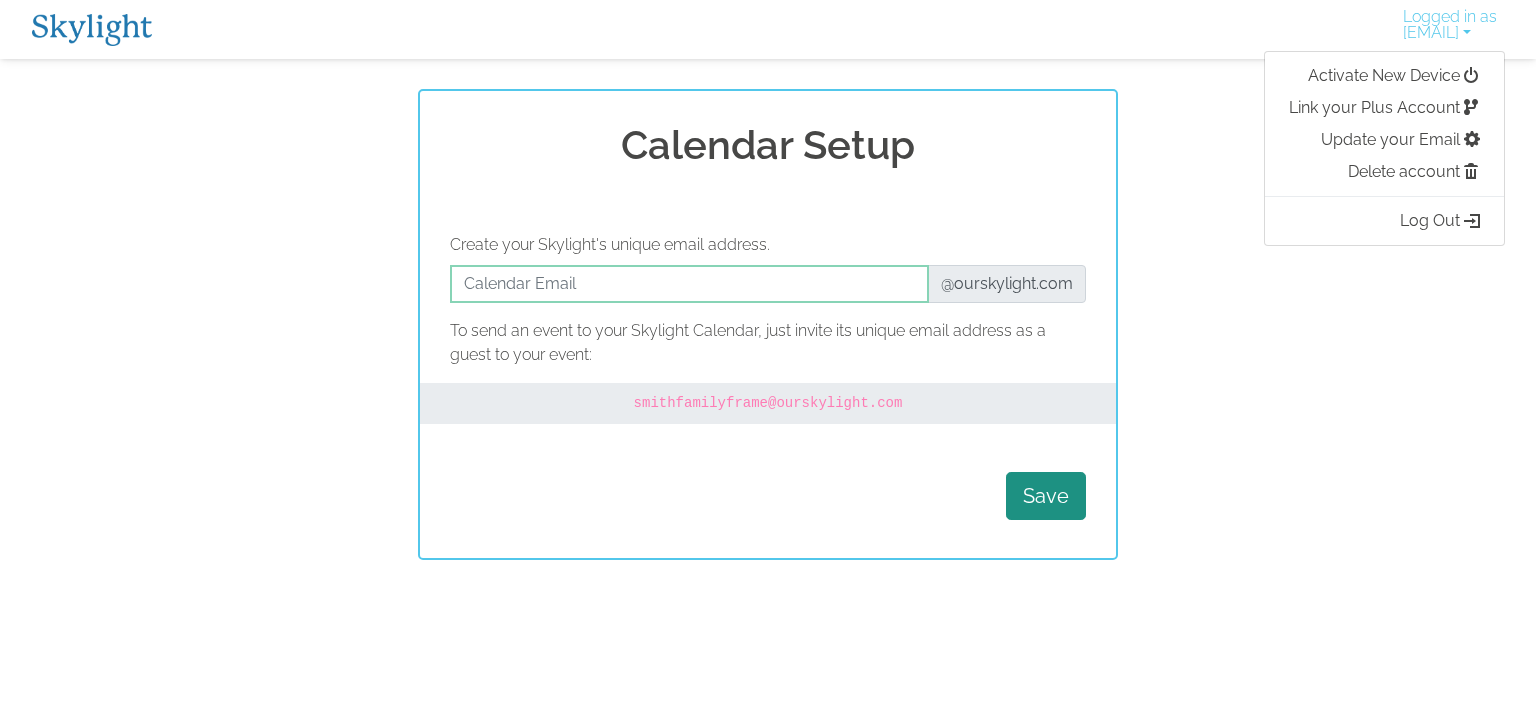 click on "Calendar Setup Create your Skylight's unique email address.   @ourskylight.com To send an event to your Skylight Calendar, just invite its unique email address as a guest to your event: smithfamilyframe @ourskylight.com Save" at bounding box center (768, 324) 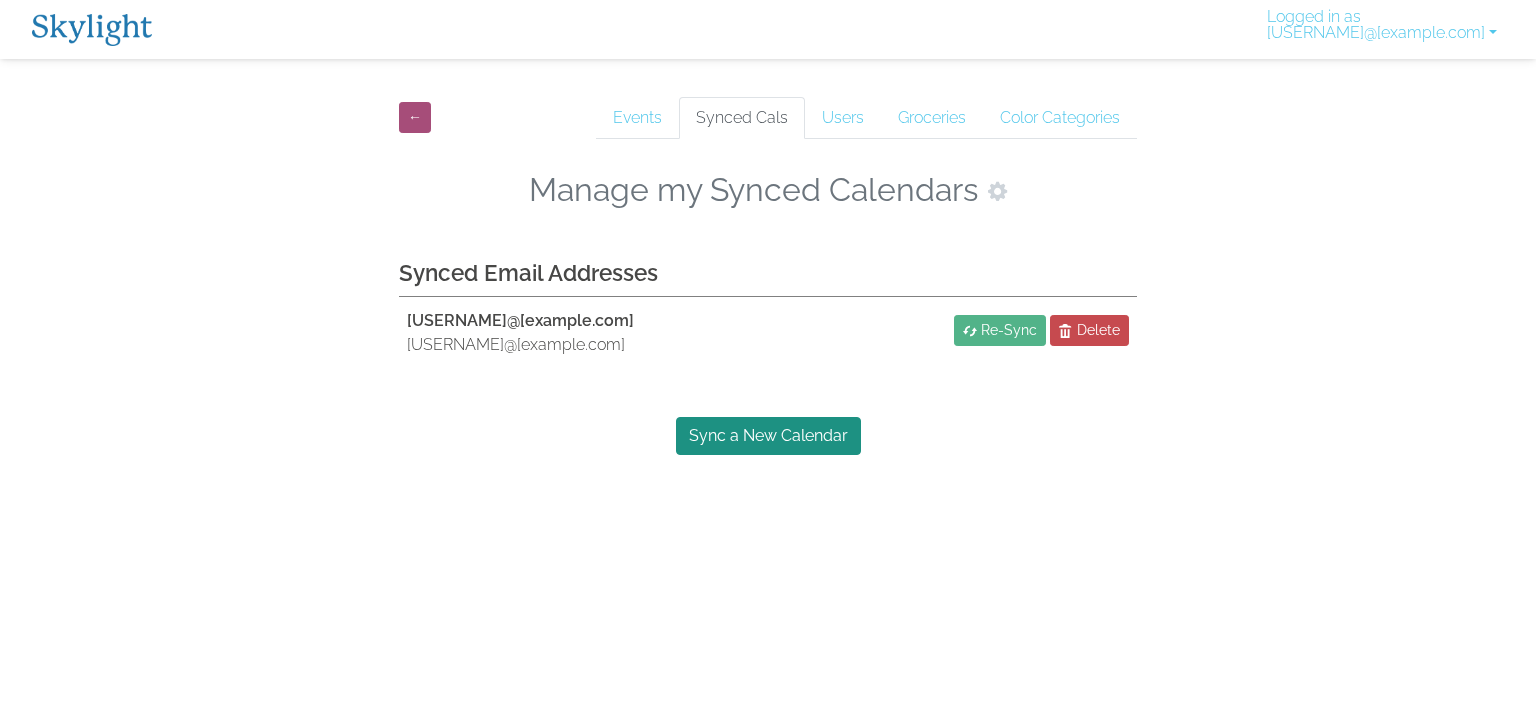 scroll, scrollTop: 0, scrollLeft: 0, axis: both 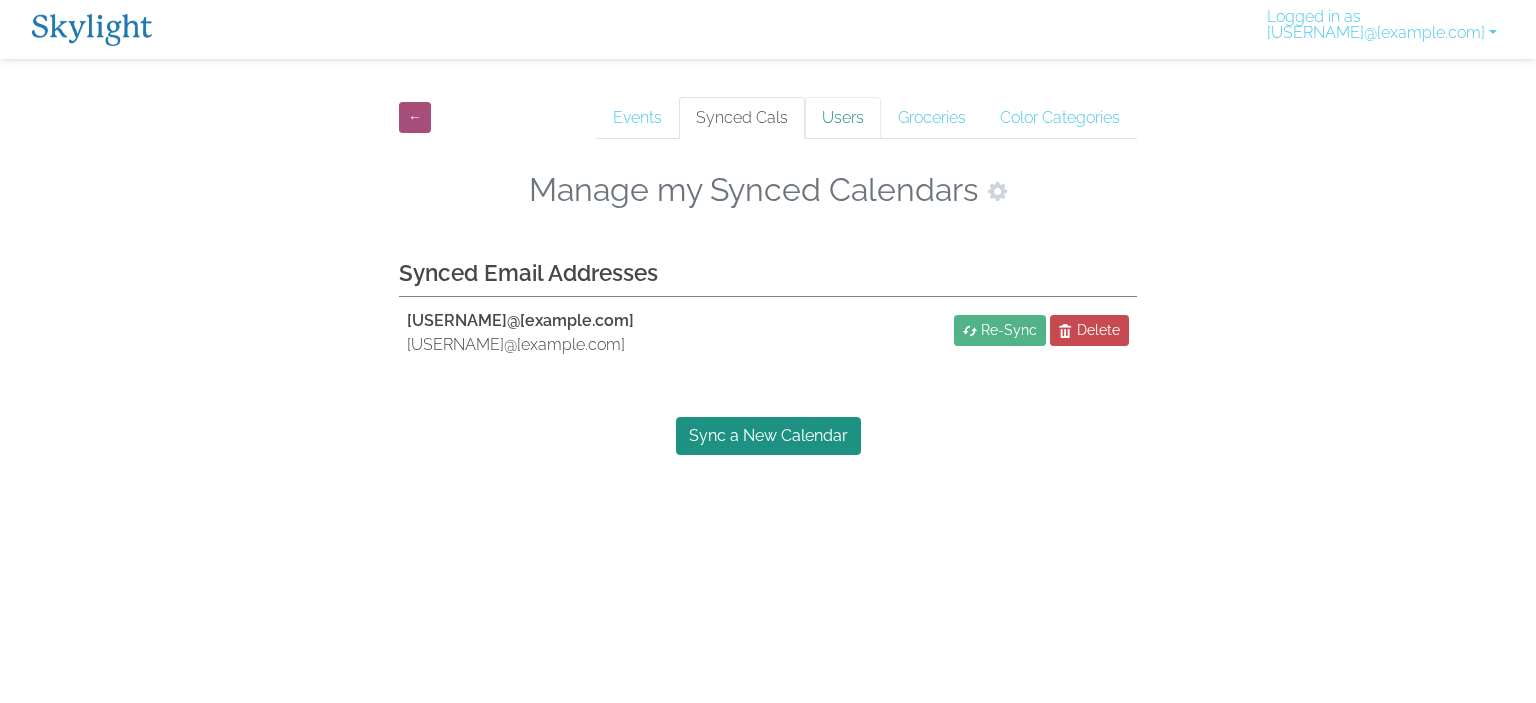 click on "Users" at bounding box center [843, 118] 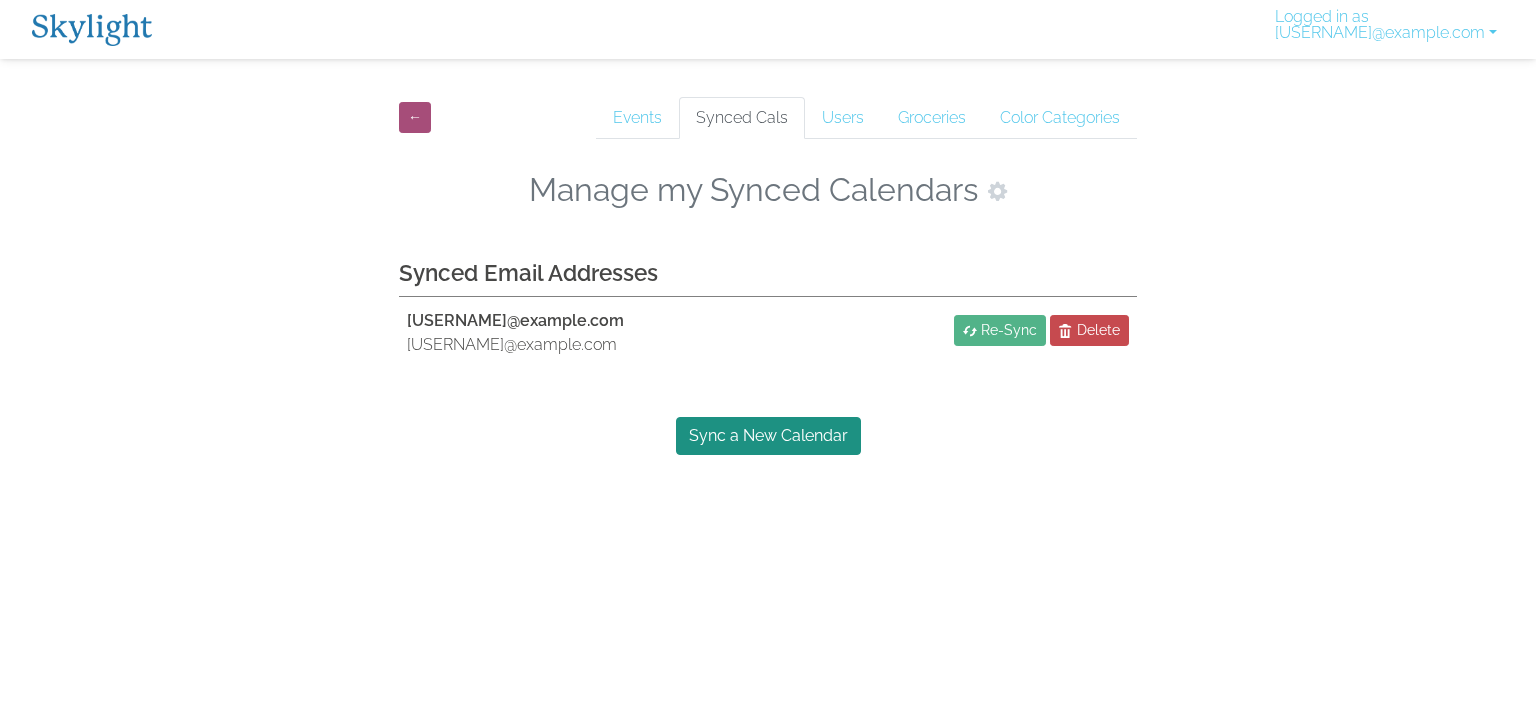scroll, scrollTop: 0, scrollLeft: 0, axis: both 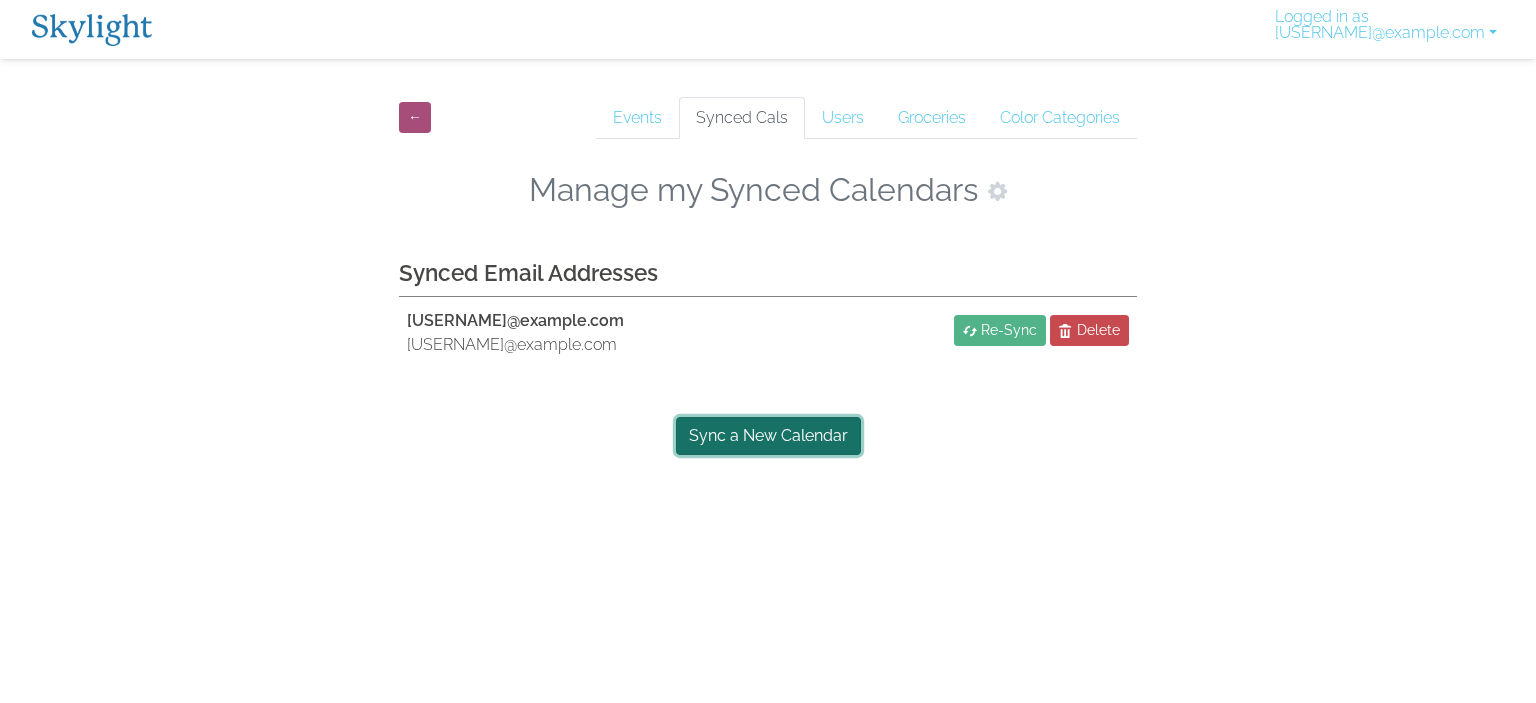 click on "Sync a New Calendar" at bounding box center [768, 436] 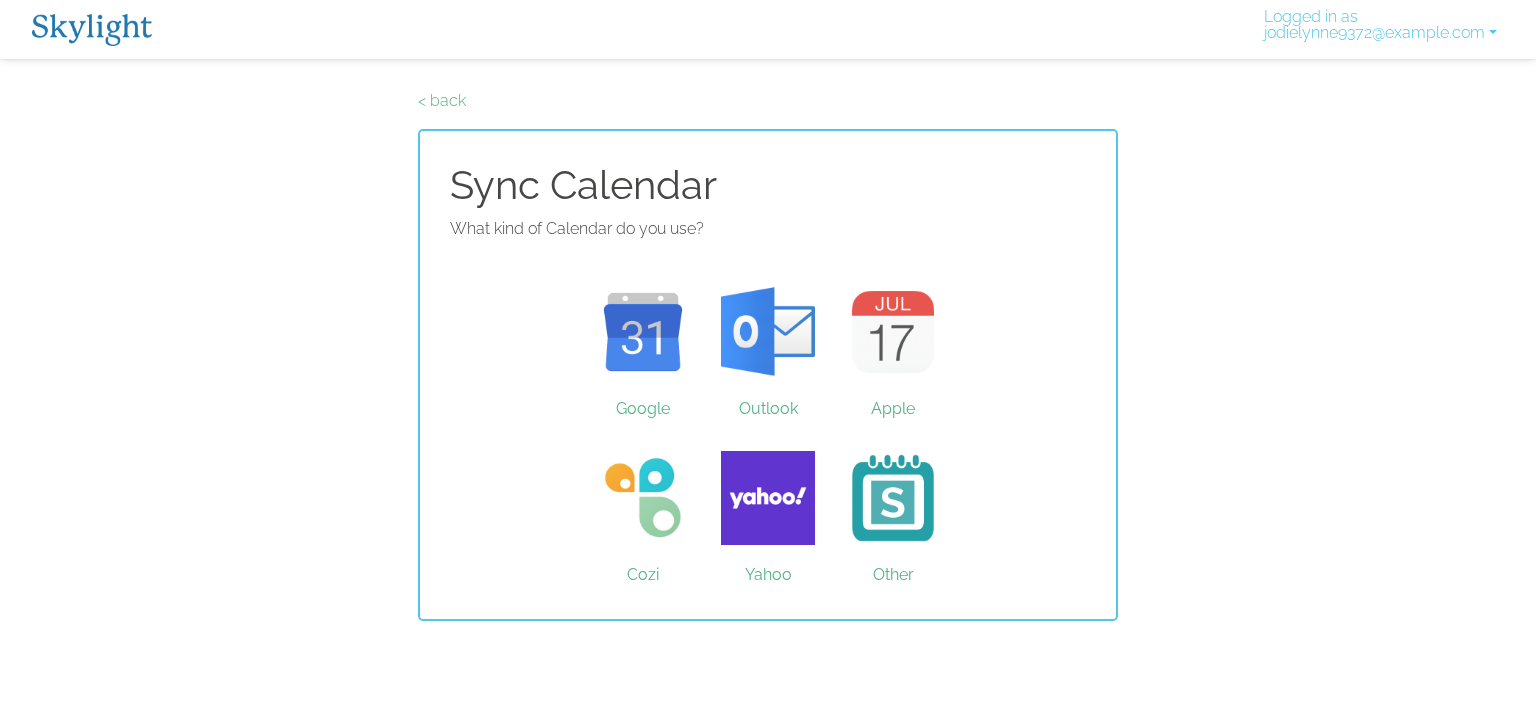 scroll, scrollTop: 0, scrollLeft: 0, axis: both 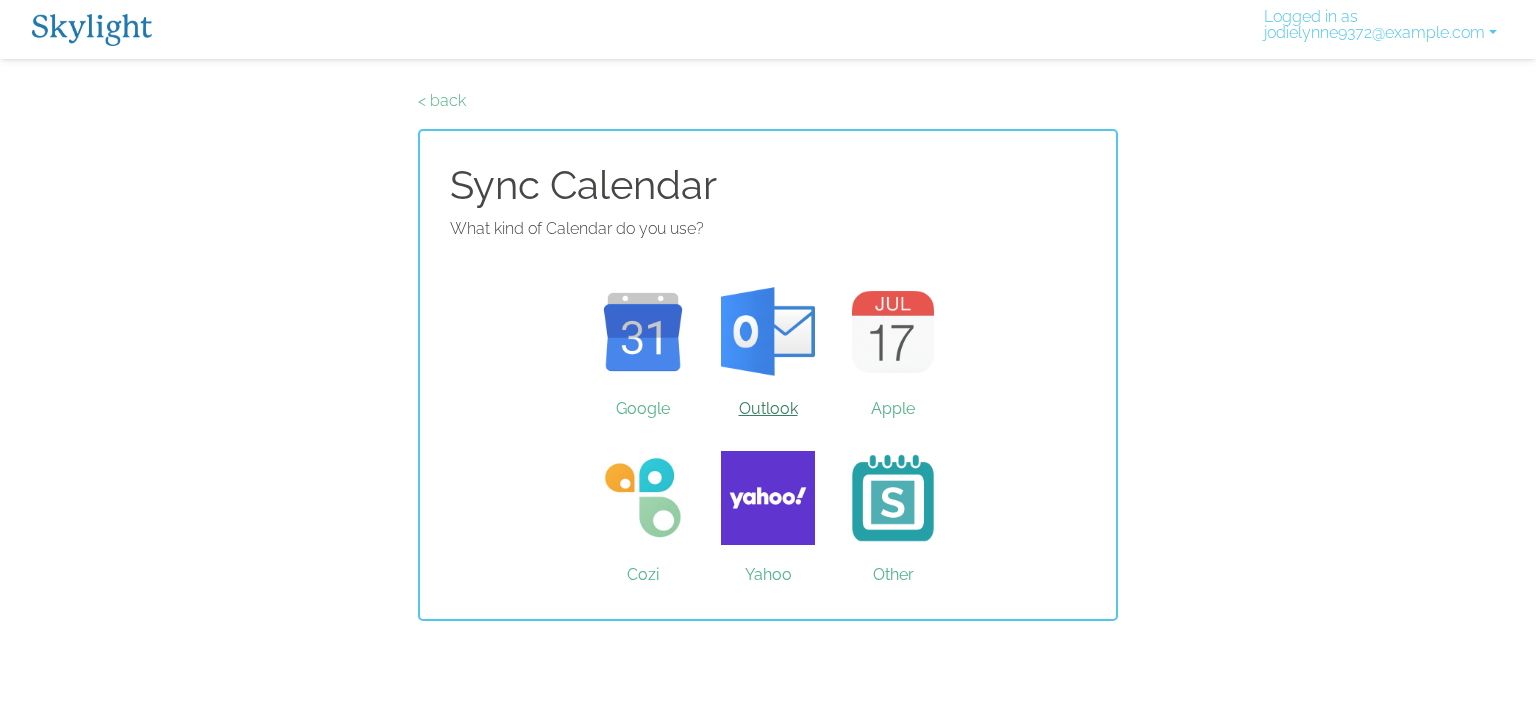 click on "Outlook" at bounding box center [768, 332] 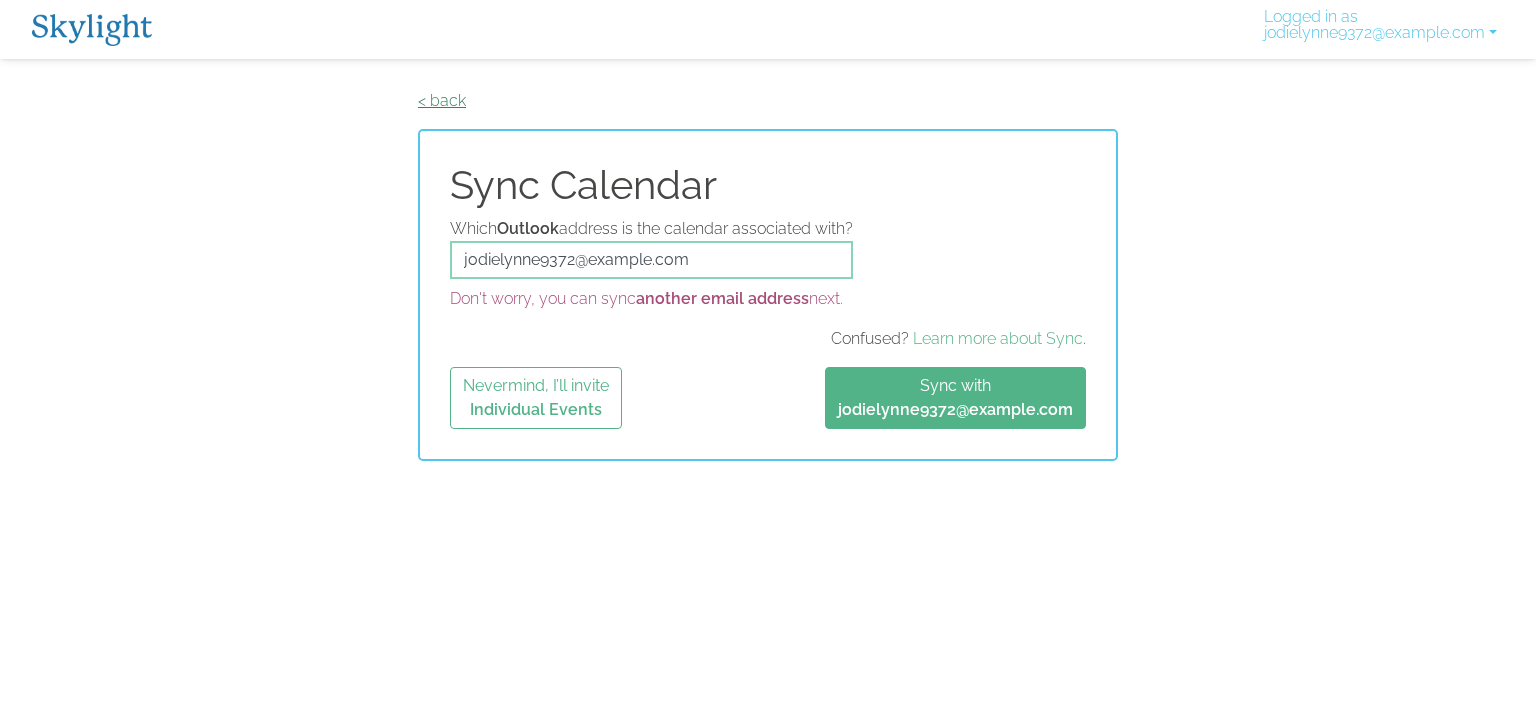 click on "< back" at bounding box center [442, 100] 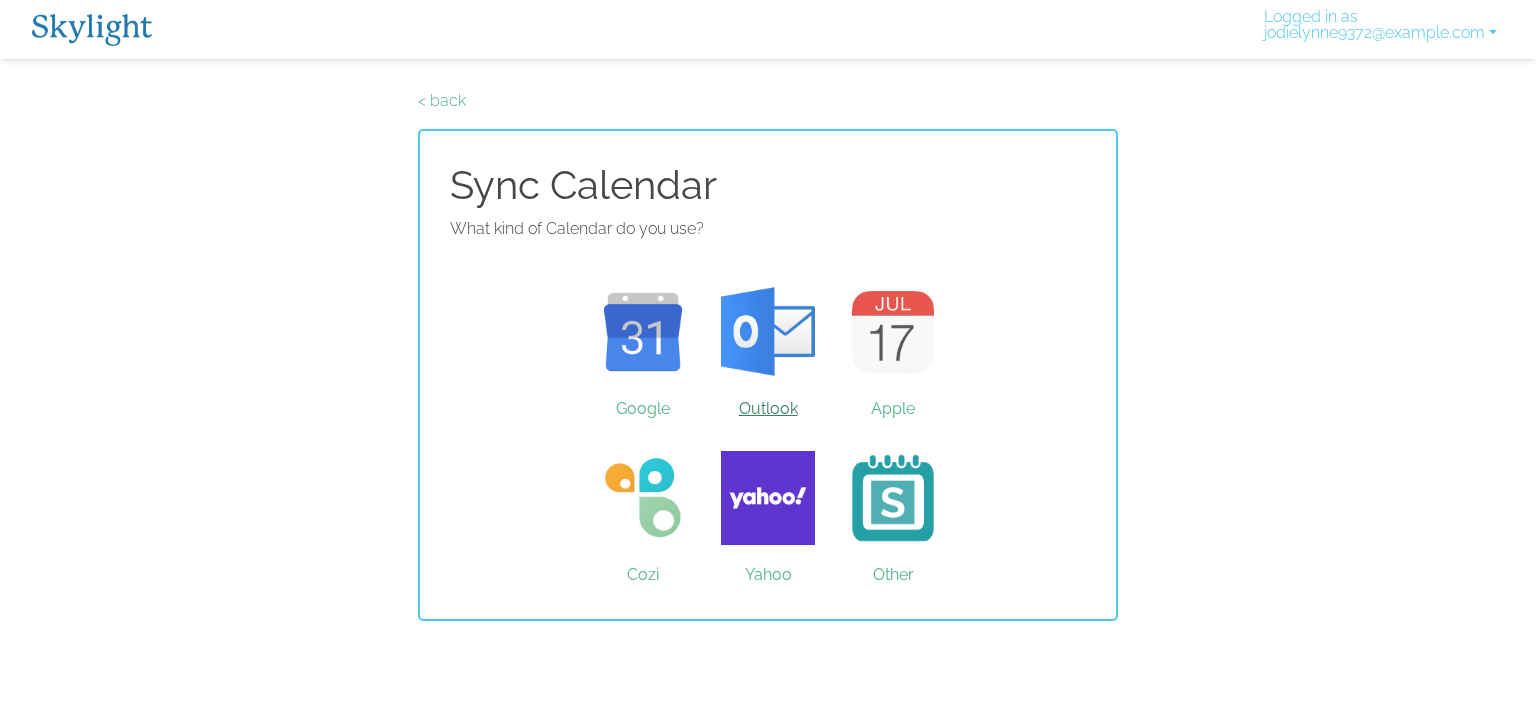 click on "Outlook" at bounding box center (768, 332) 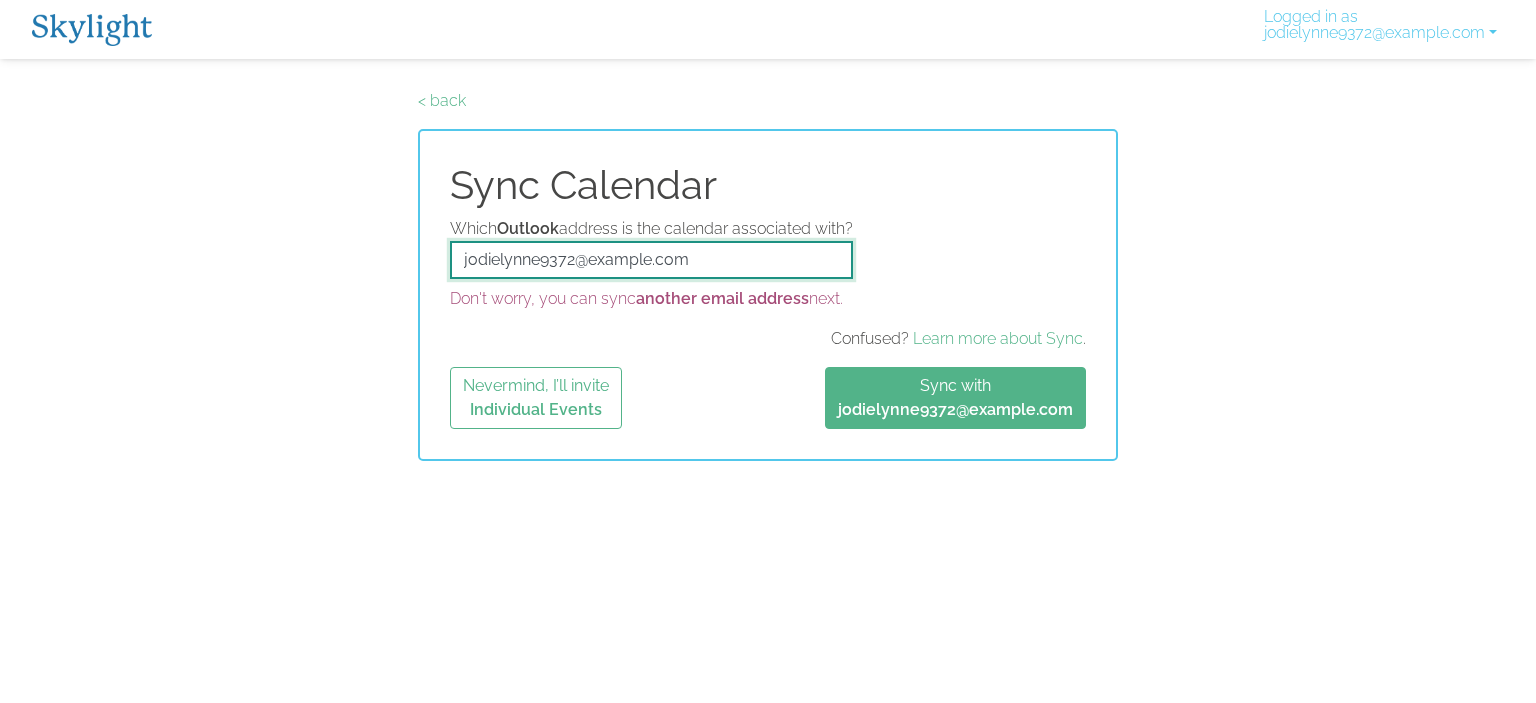 drag, startPoint x: 546, startPoint y: 252, endPoint x: 264, endPoint y: 247, distance: 282.0443 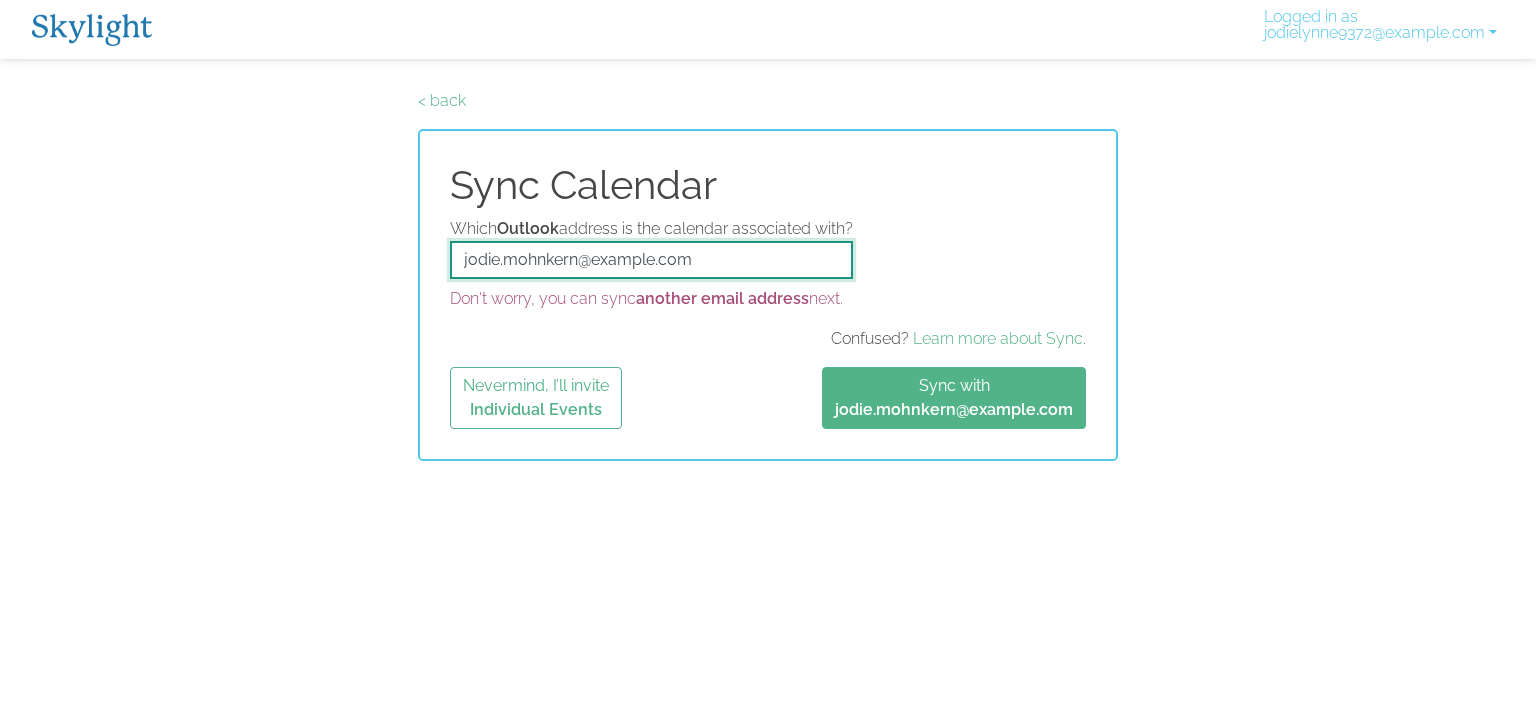 type on "jodie.mohnkern@fullsight.org" 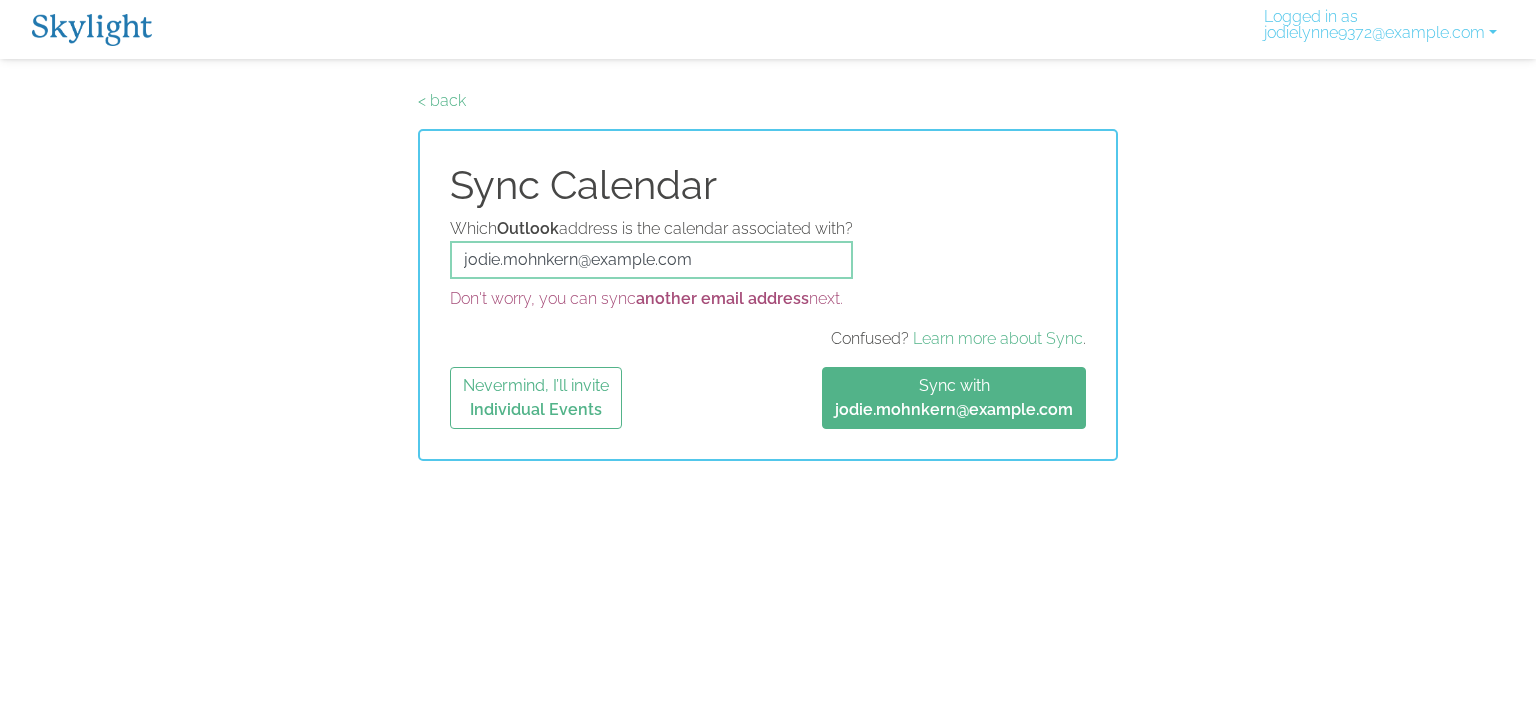 click on "Which  Outlook  address is the calendar associated with? jodie.mohnkern@fullsight.org Don't worry, you can sync  another email address  next. Confused?   Learn more about Sync . Nevermind, I’ll invite  Individual Events Sync with  jodie.mohnkern@fullsight.org" at bounding box center (768, 323) 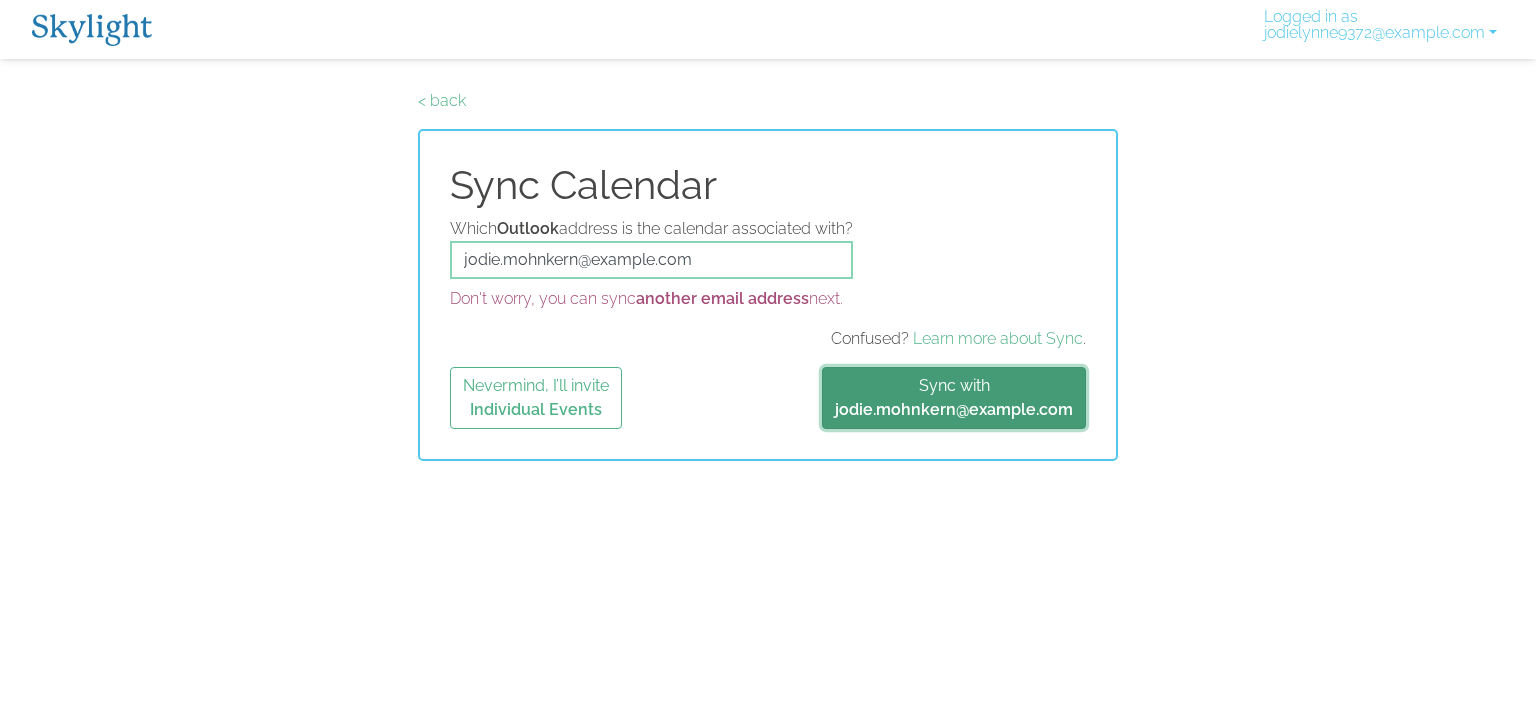 click on "jodie.mohnkern@fullsight.org" at bounding box center [954, 409] 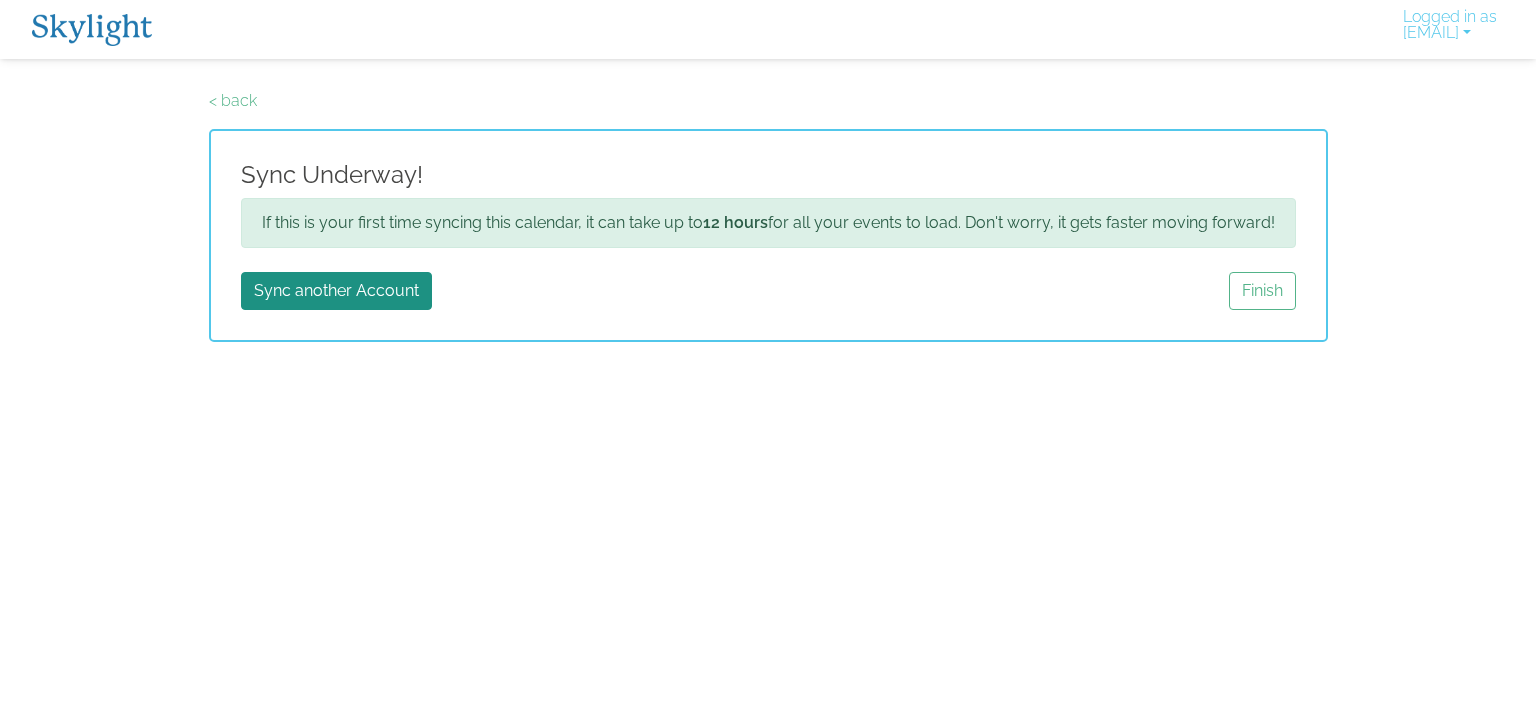 scroll, scrollTop: 0, scrollLeft: 0, axis: both 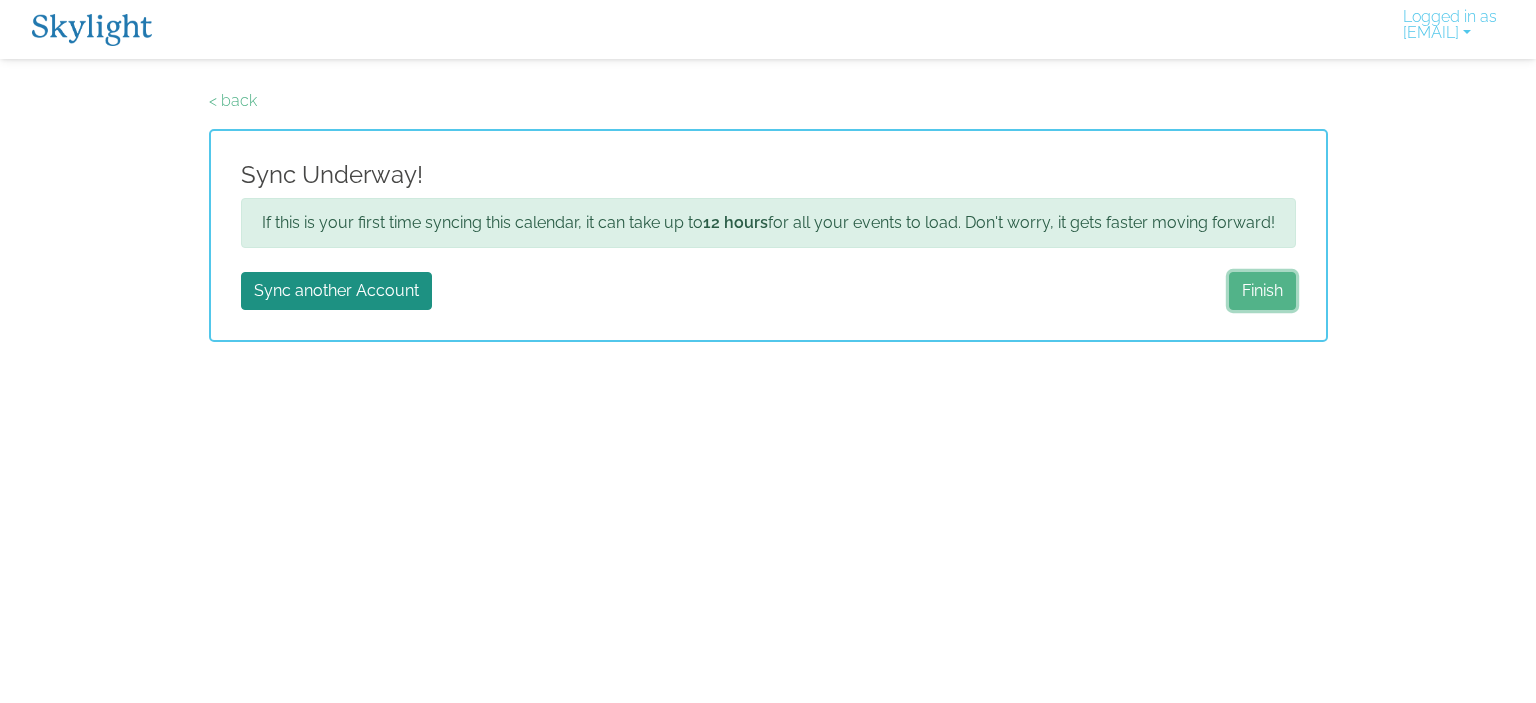 click on "Finish" at bounding box center (1262, 291) 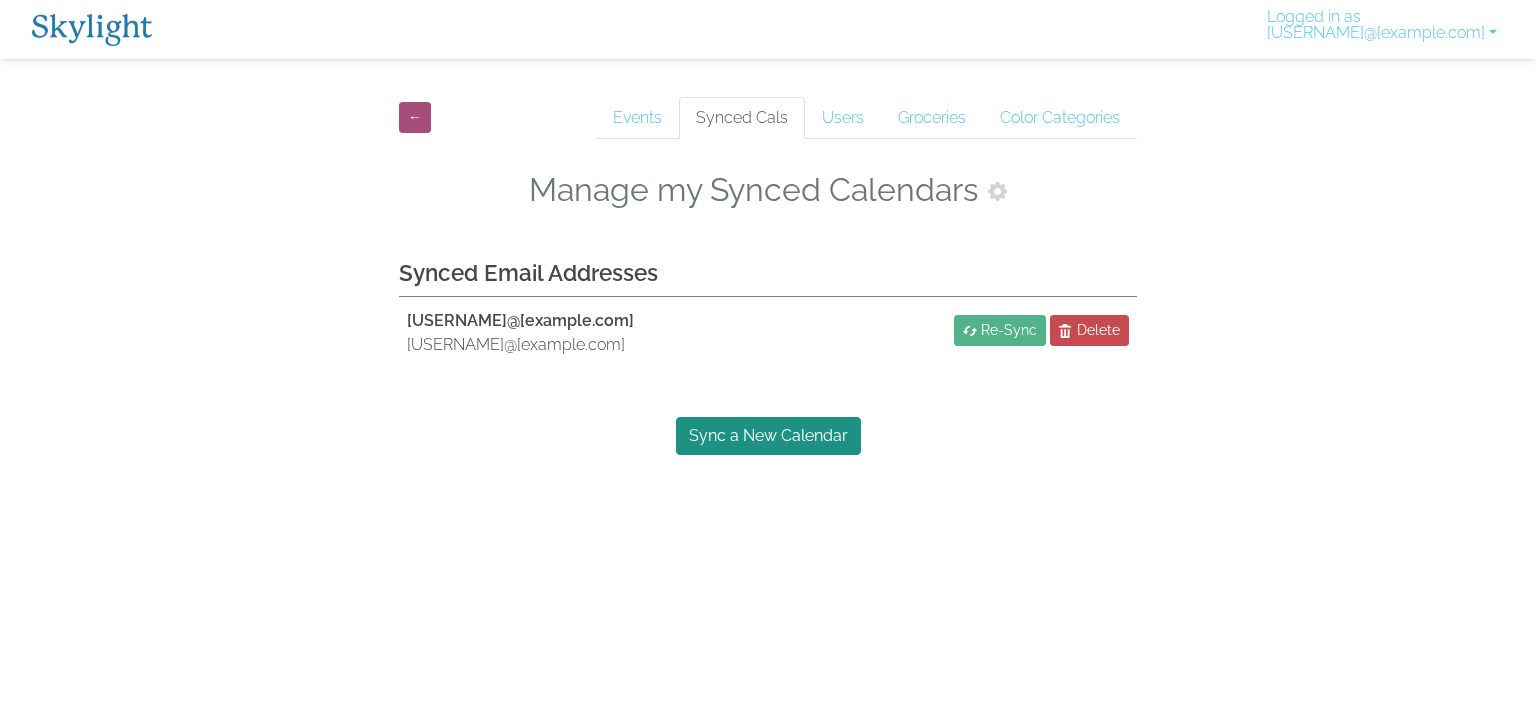 scroll, scrollTop: 0, scrollLeft: 0, axis: both 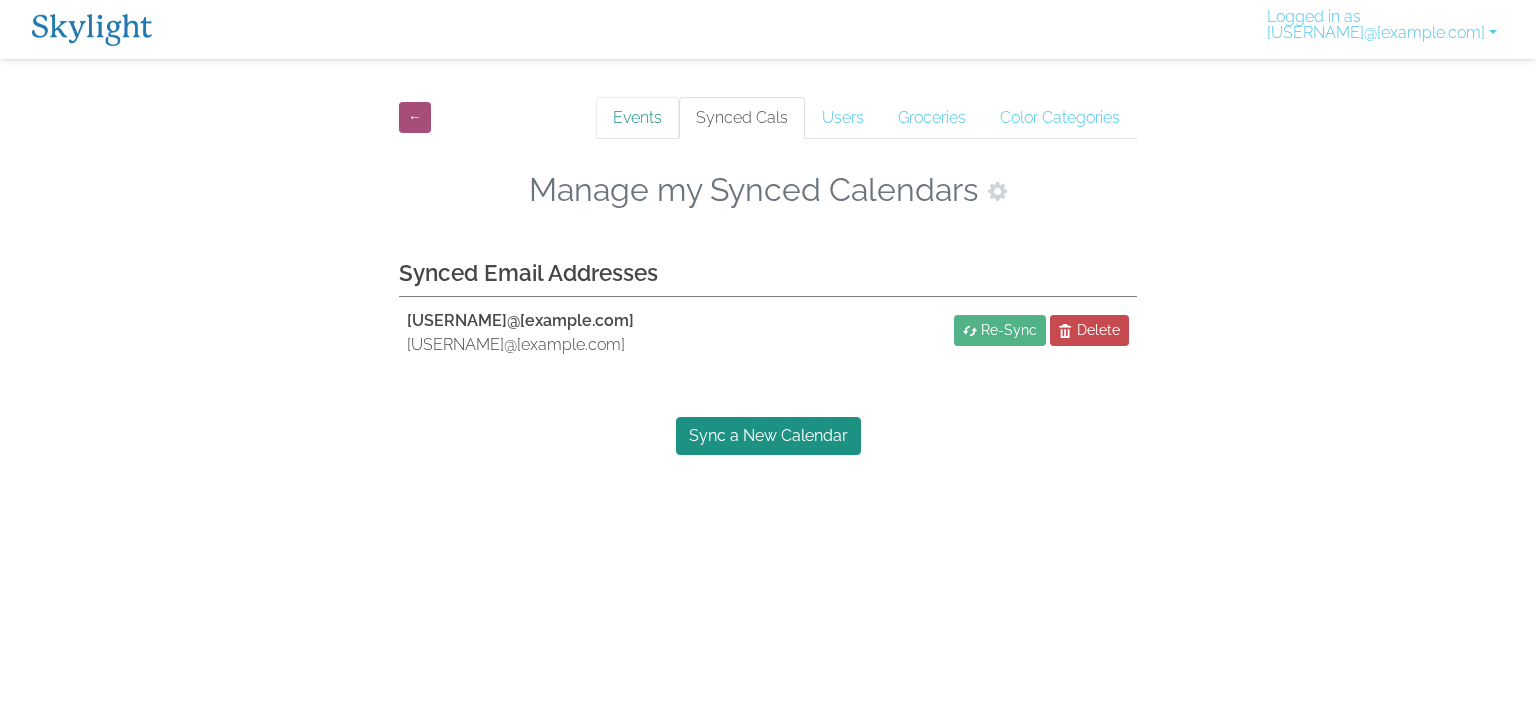 click on "Events" at bounding box center (637, 118) 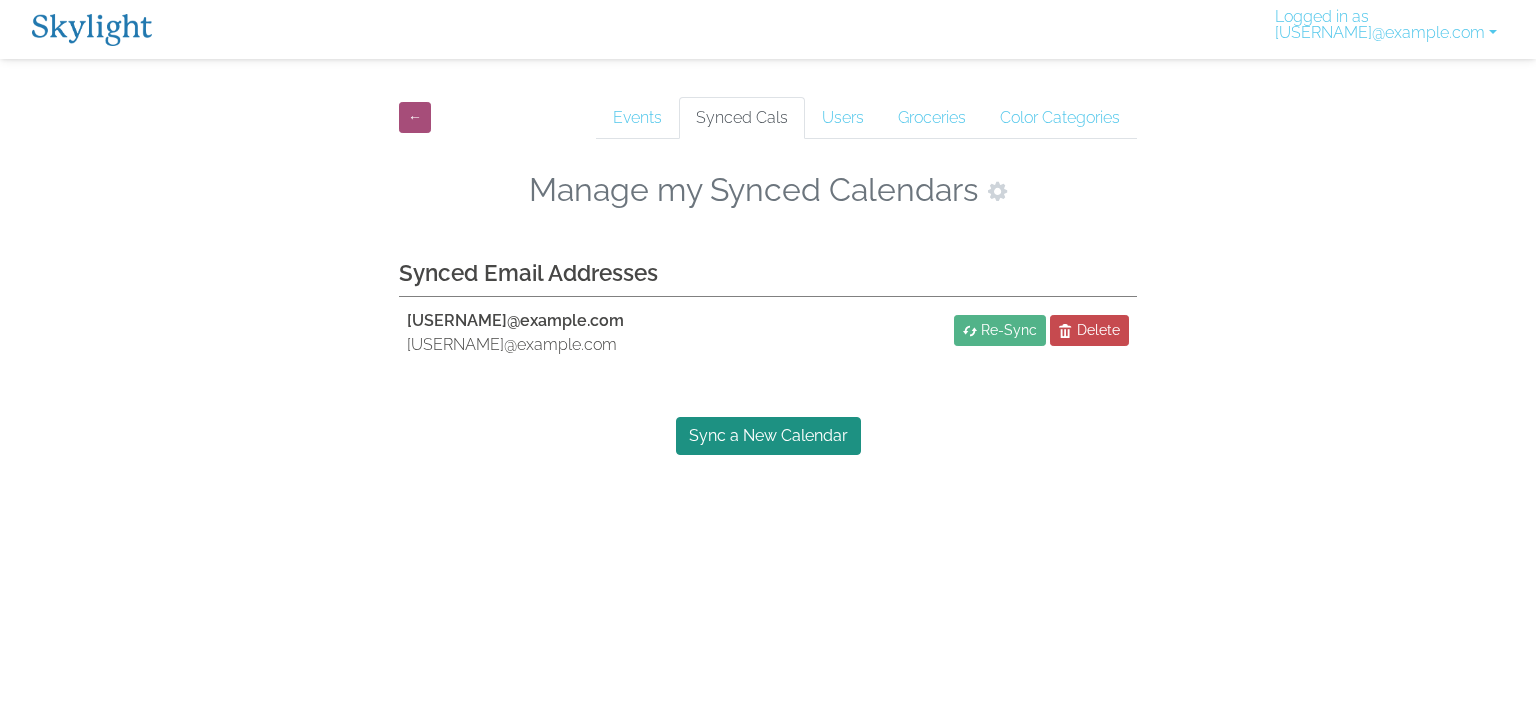 scroll, scrollTop: 0, scrollLeft: 0, axis: both 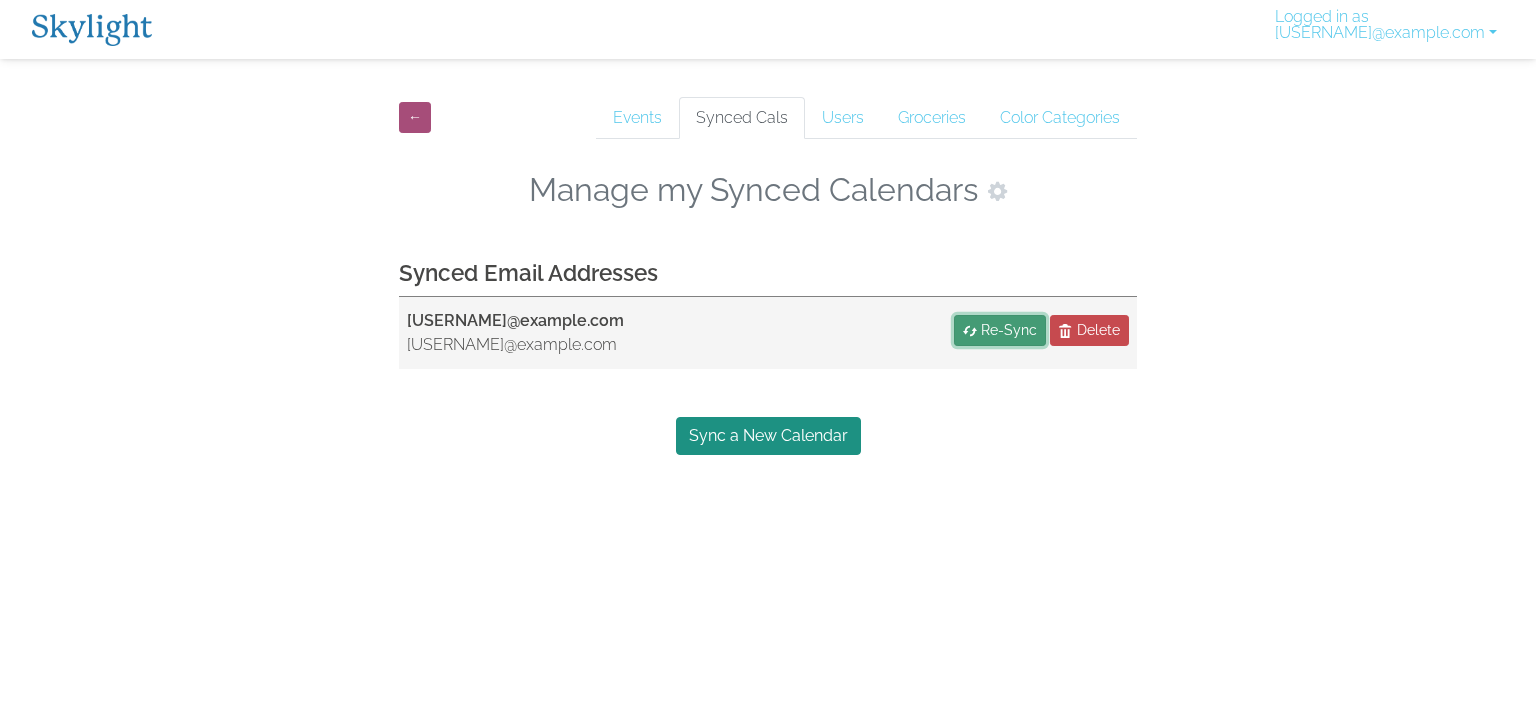 click on "Re-Sync" at bounding box center [1009, 330] 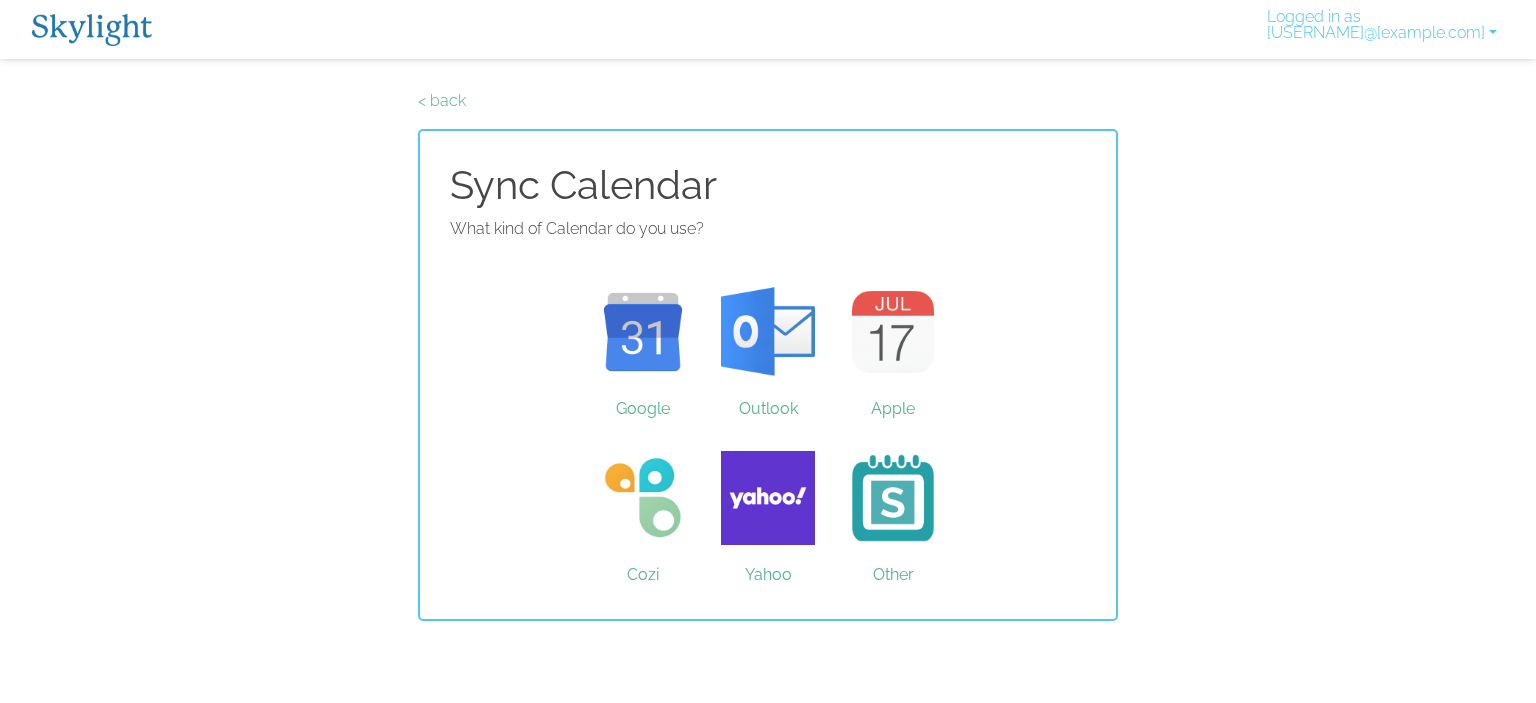 scroll, scrollTop: 0, scrollLeft: 0, axis: both 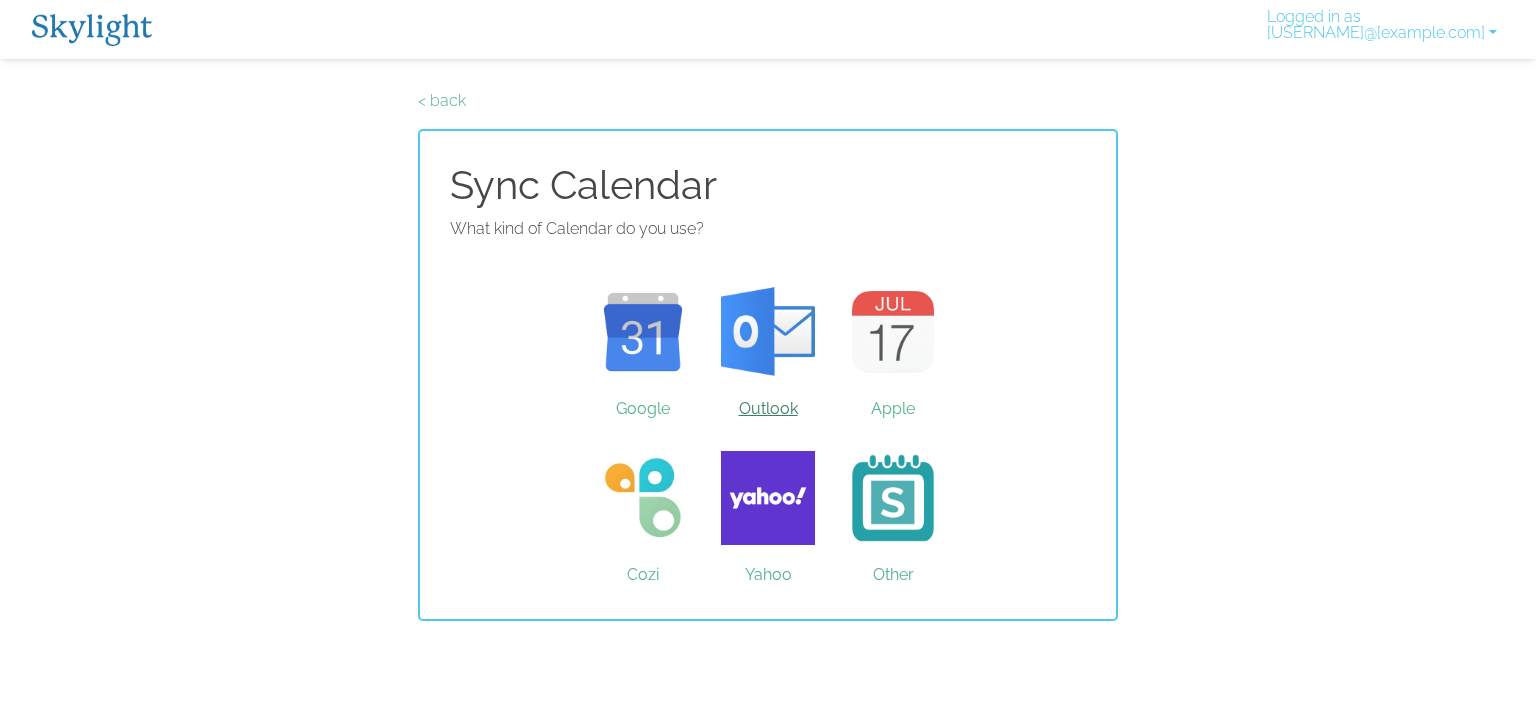 click on "Outlook" at bounding box center [768, 332] 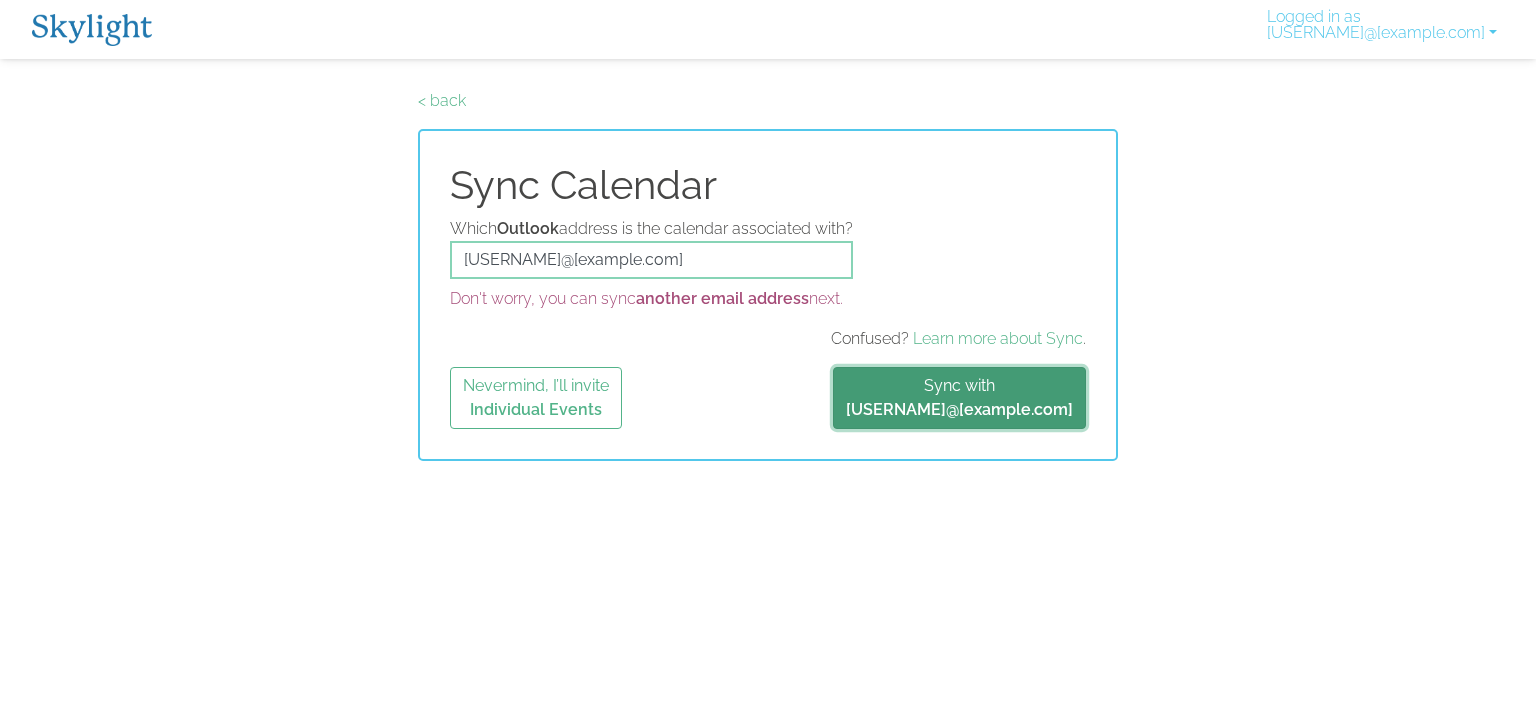 click on "[USERNAME]@[example.com]" at bounding box center [959, 409] 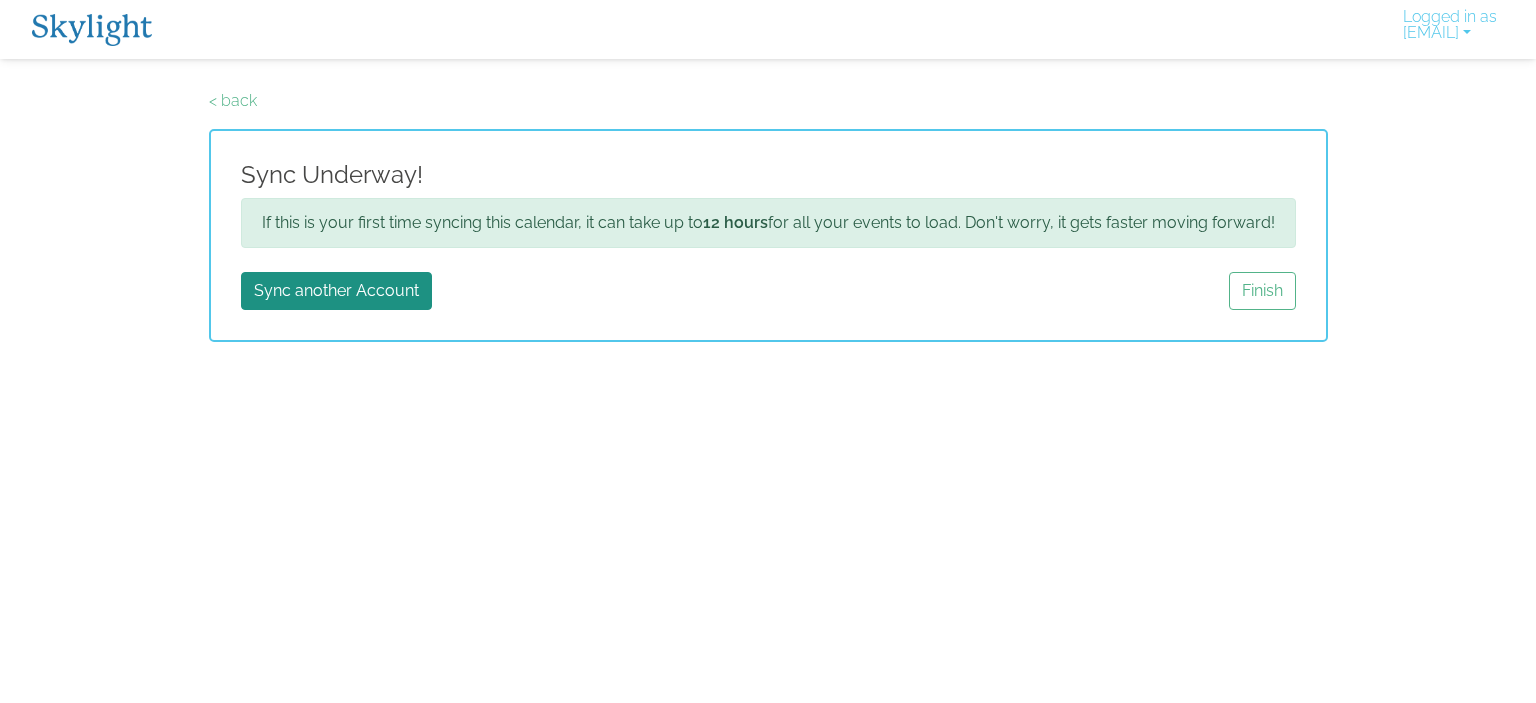 scroll, scrollTop: 0, scrollLeft: 0, axis: both 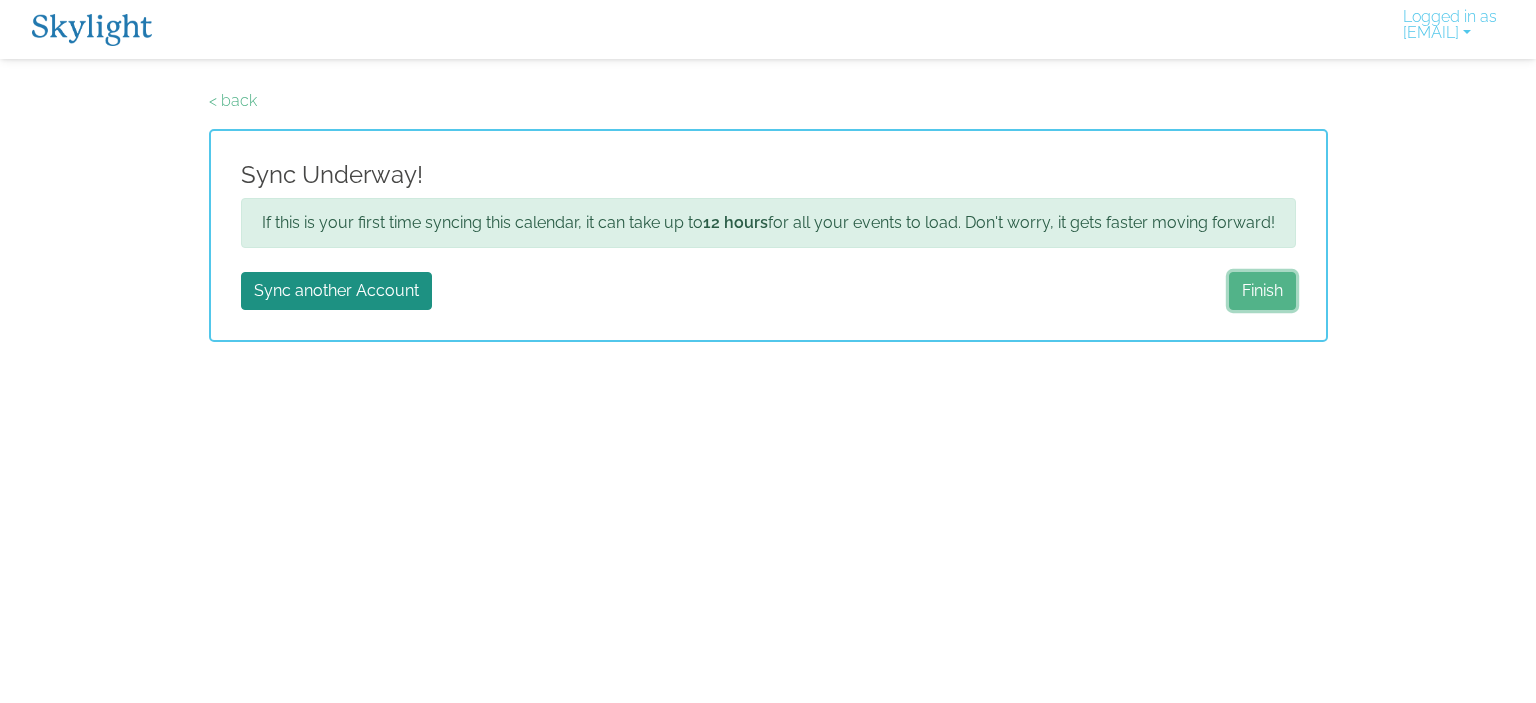 click on "Finish" at bounding box center [1262, 291] 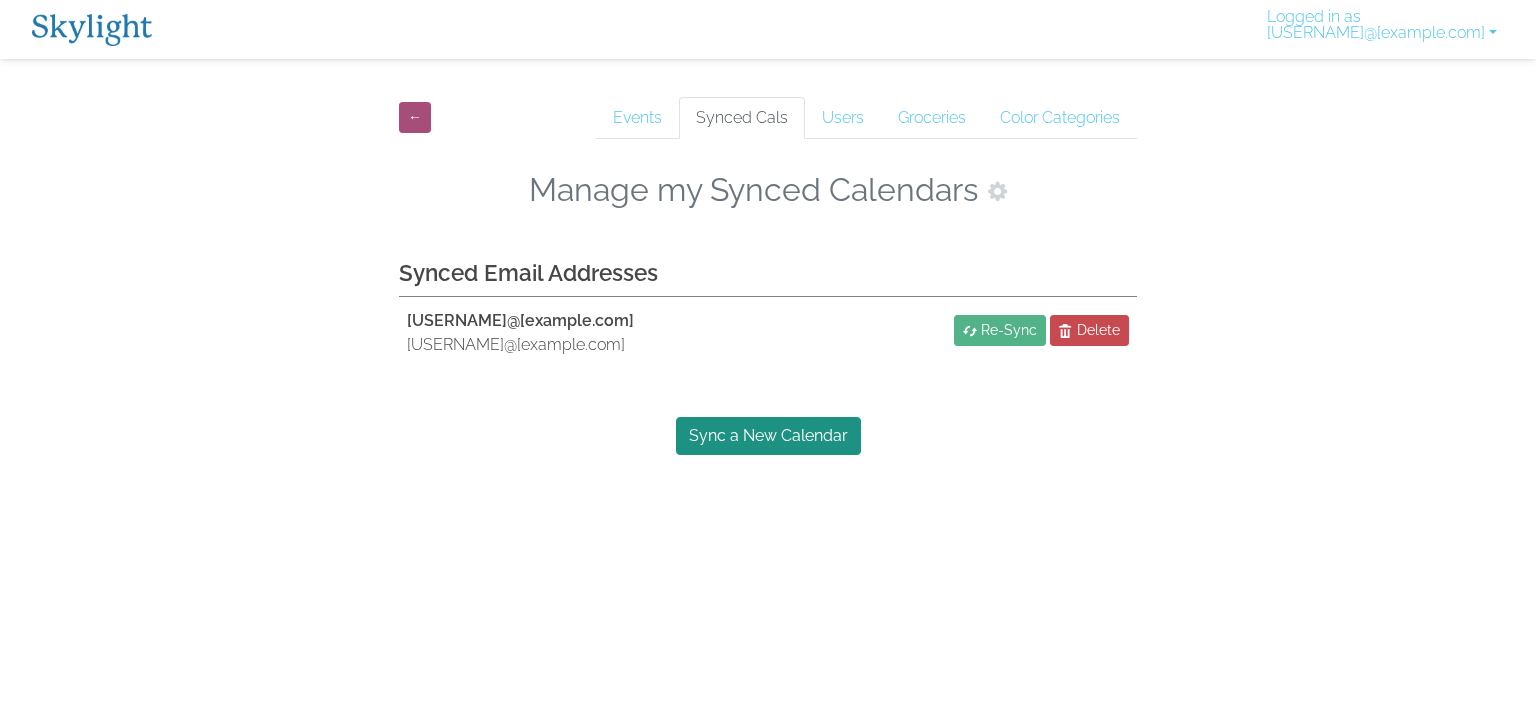 scroll, scrollTop: 0, scrollLeft: 0, axis: both 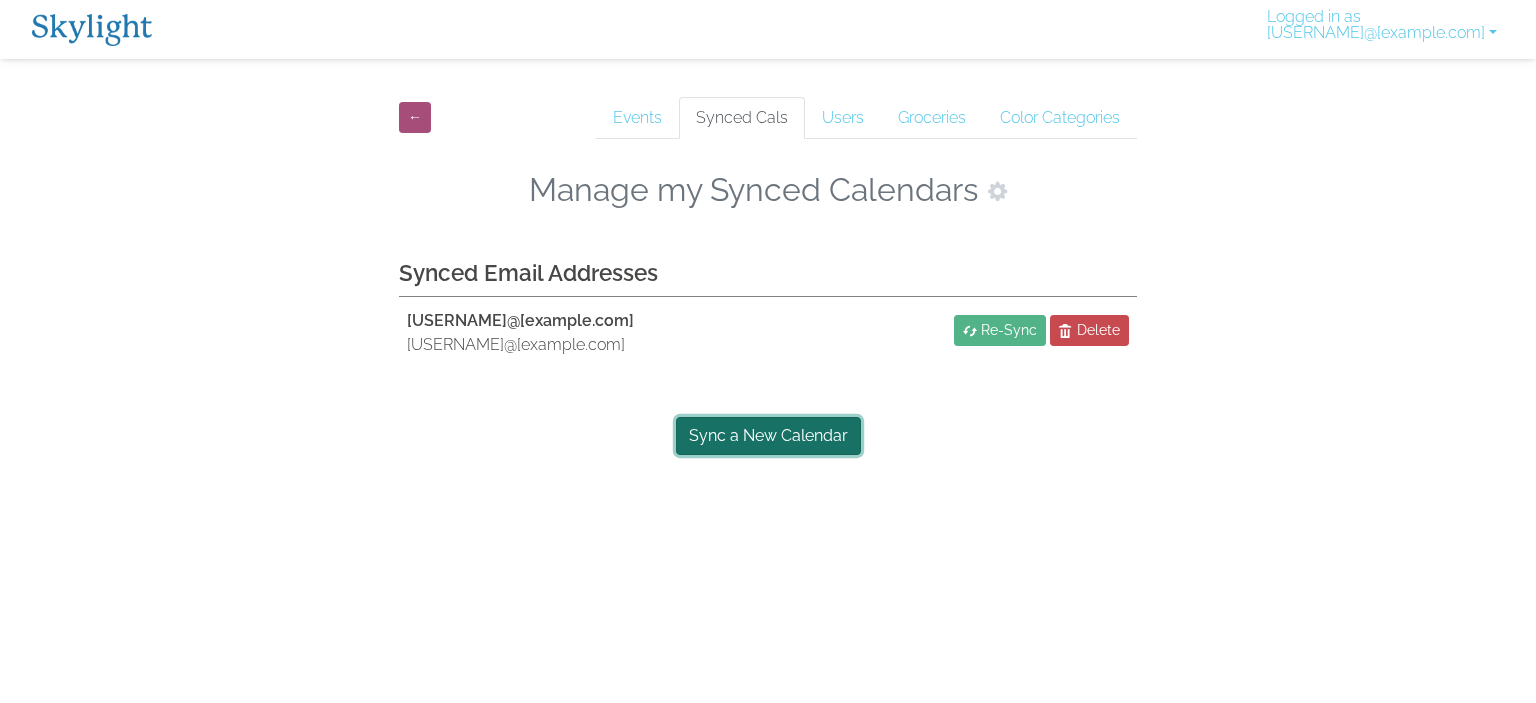 click on "Sync a New Calendar" at bounding box center [768, 436] 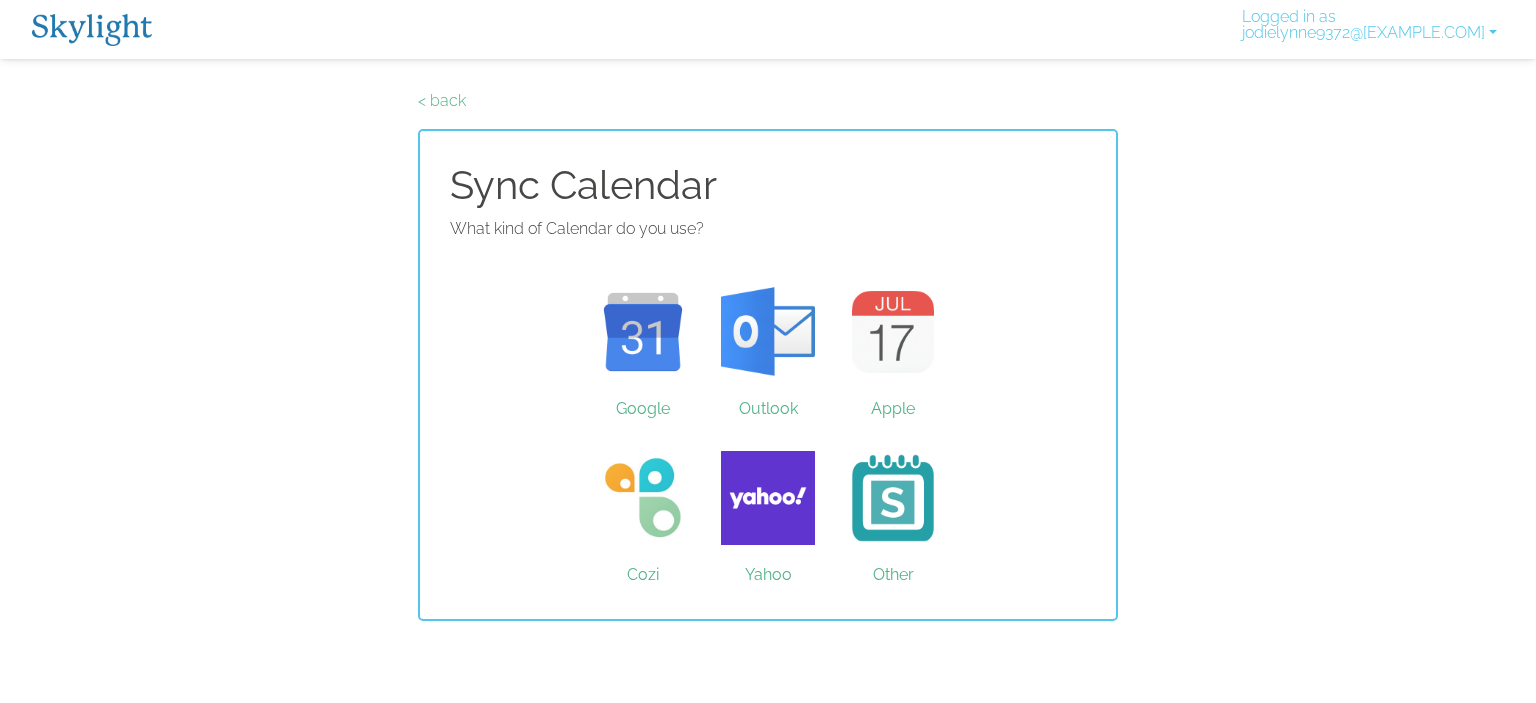 scroll, scrollTop: 0, scrollLeft: 0, axis: both 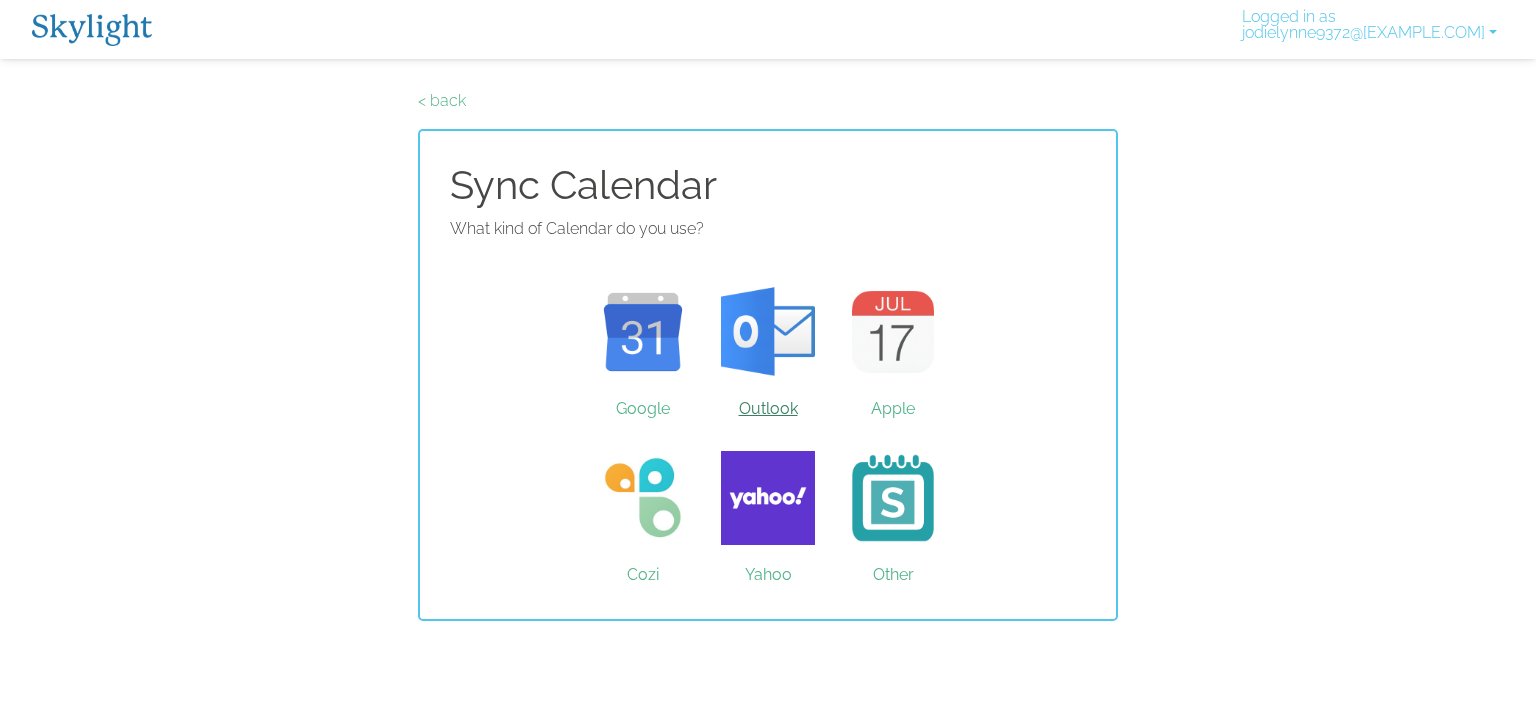 click on "Outlook" at bounding box center (768, 332) 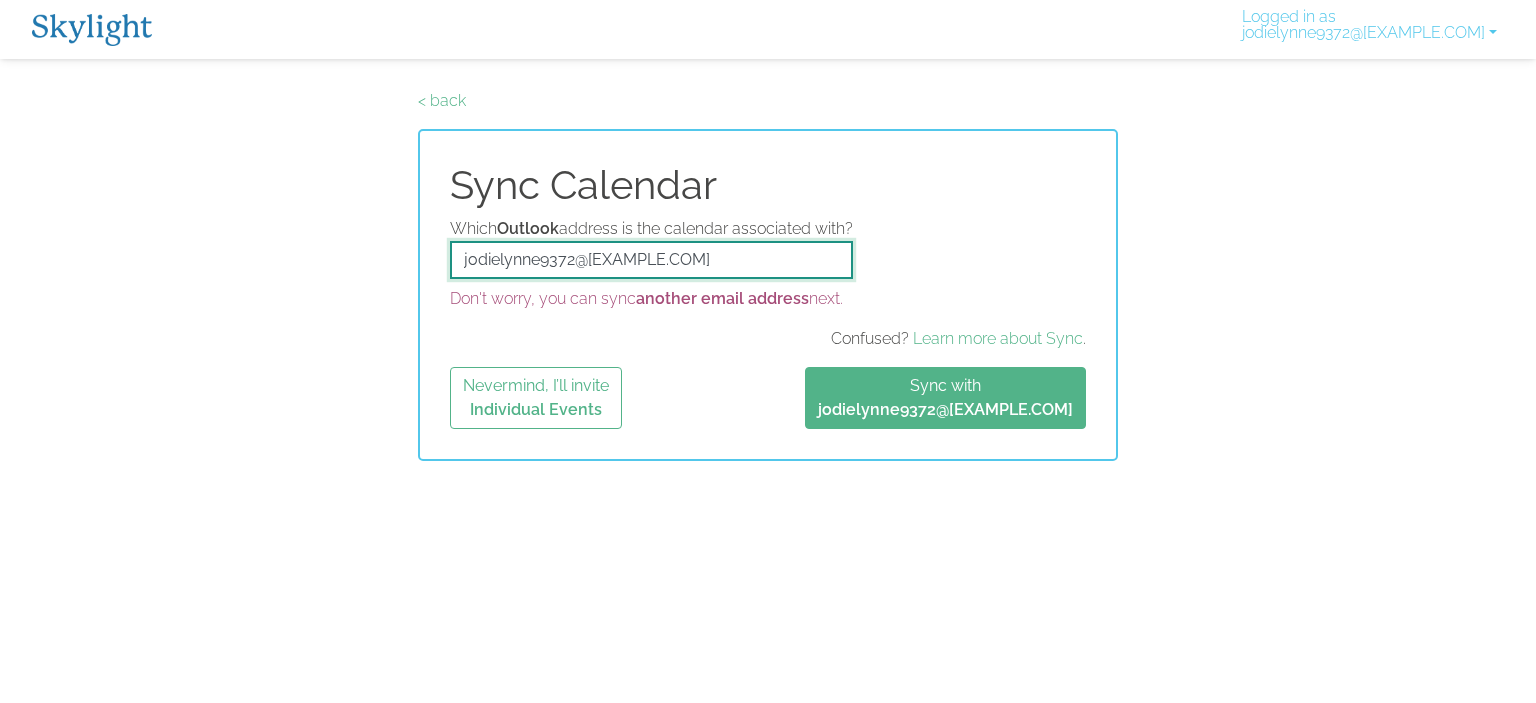 drag, startPoint x: 676, startPoint y: 262, endPoint x: 320, endPoint y: 258, distance: 356.02246 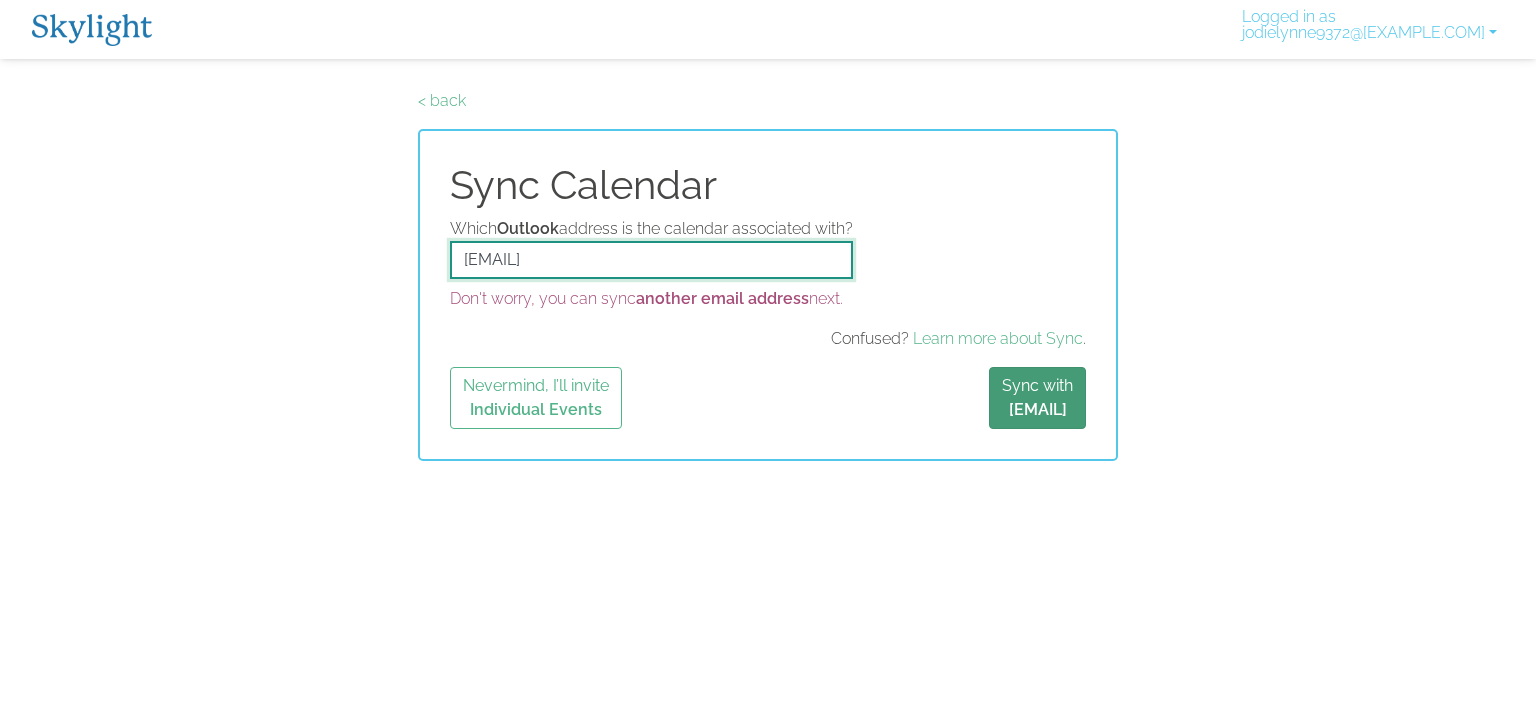 type on "jodie.mohnkern@fullsight.org" 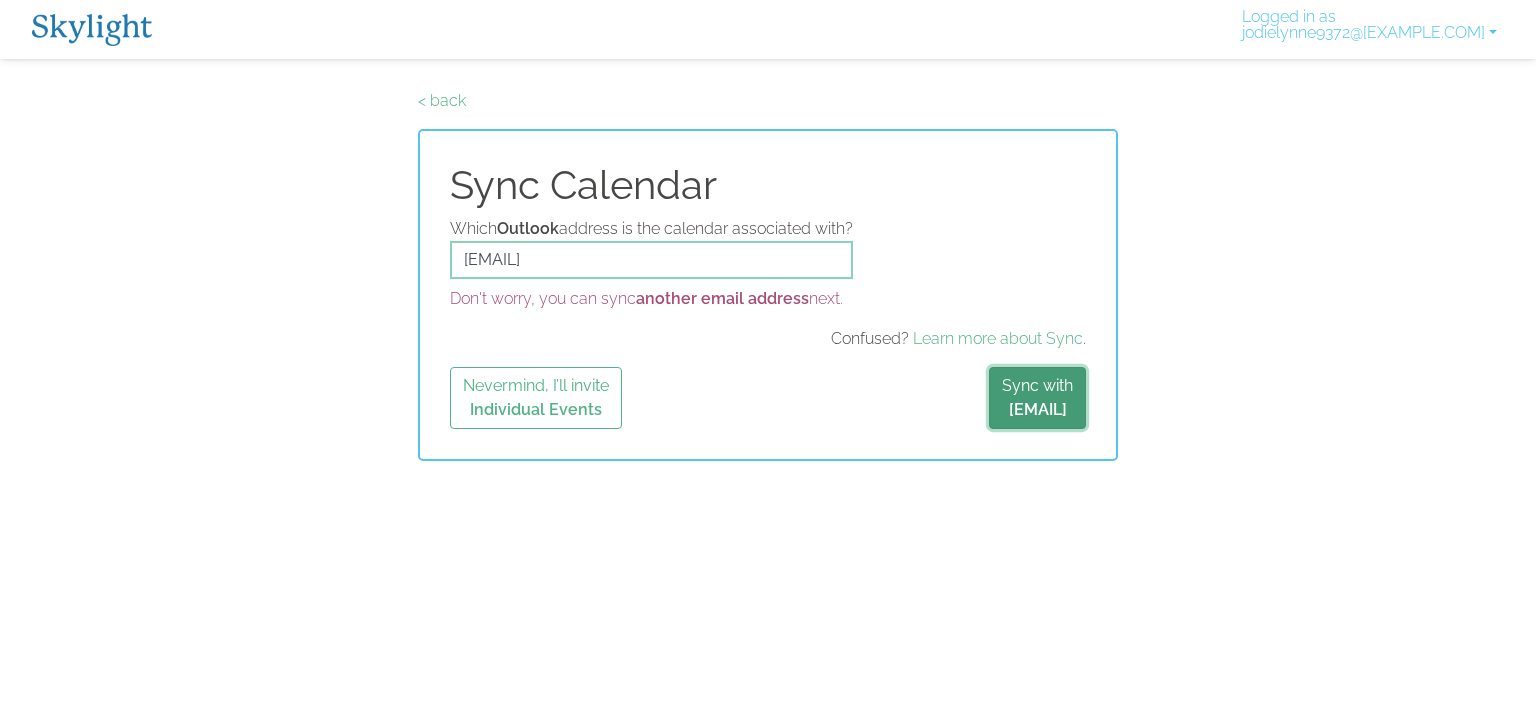 click on "jodie.mohnkern@fullsight.org" at bounding box center (1038, 409) 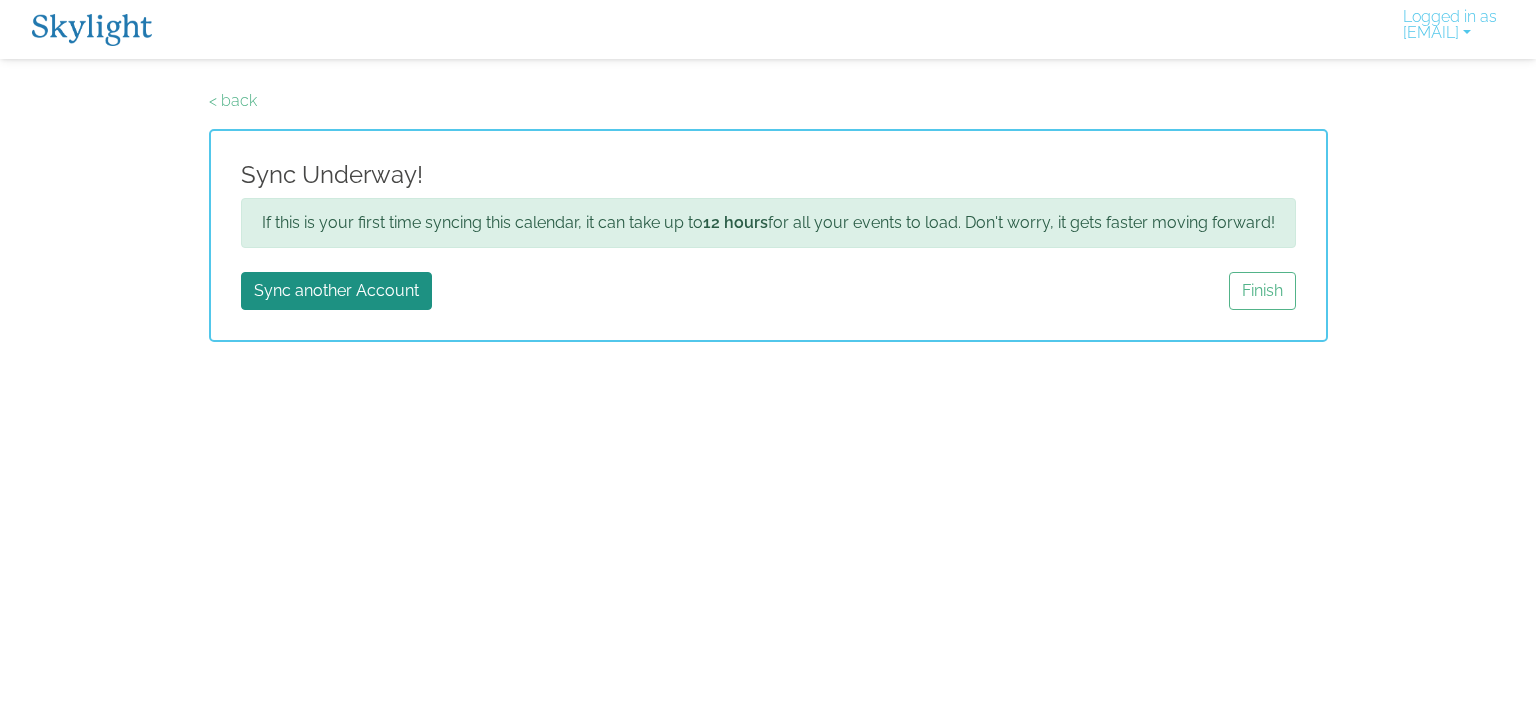 scroll, scrollTop: 0, scrollLeft: 0, axis: both 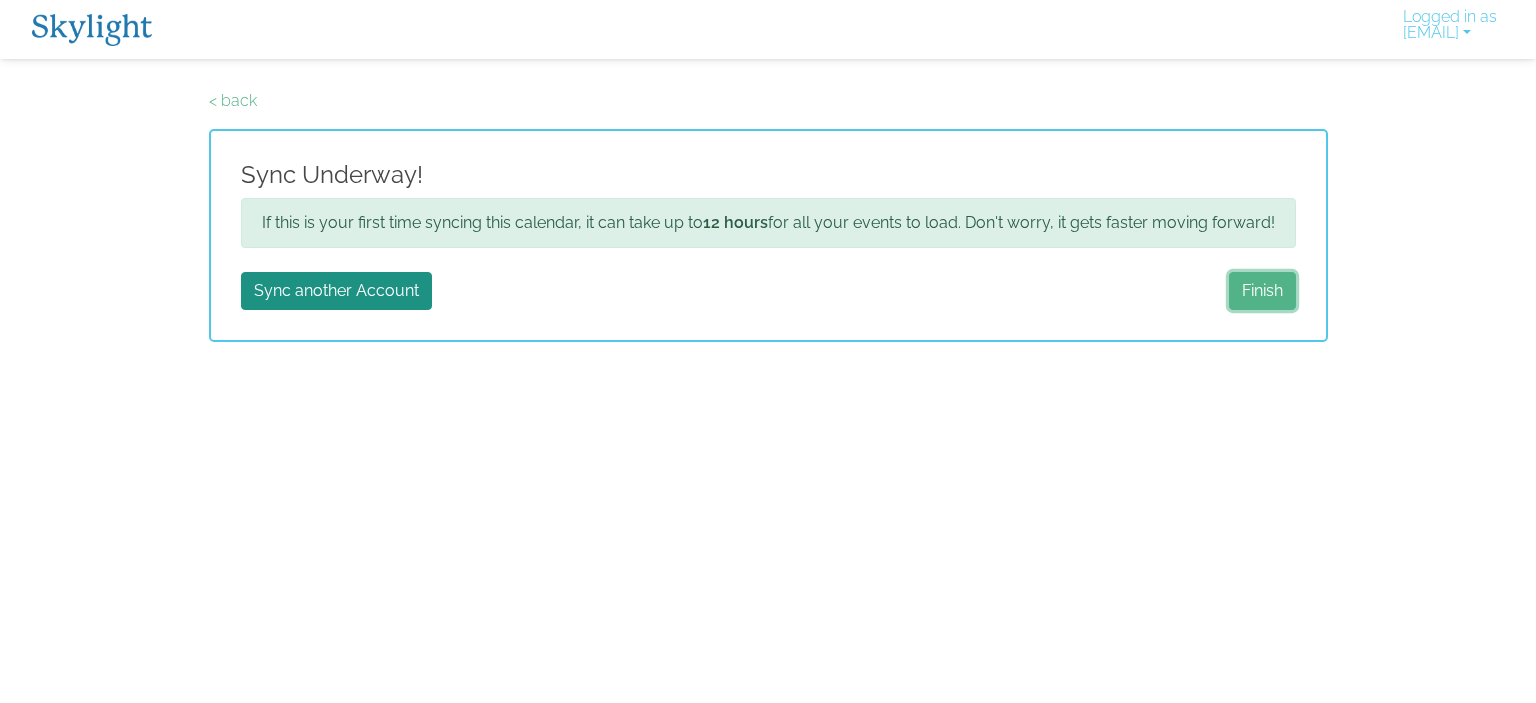 click on "Finish" at bounding box center (1262, 291) 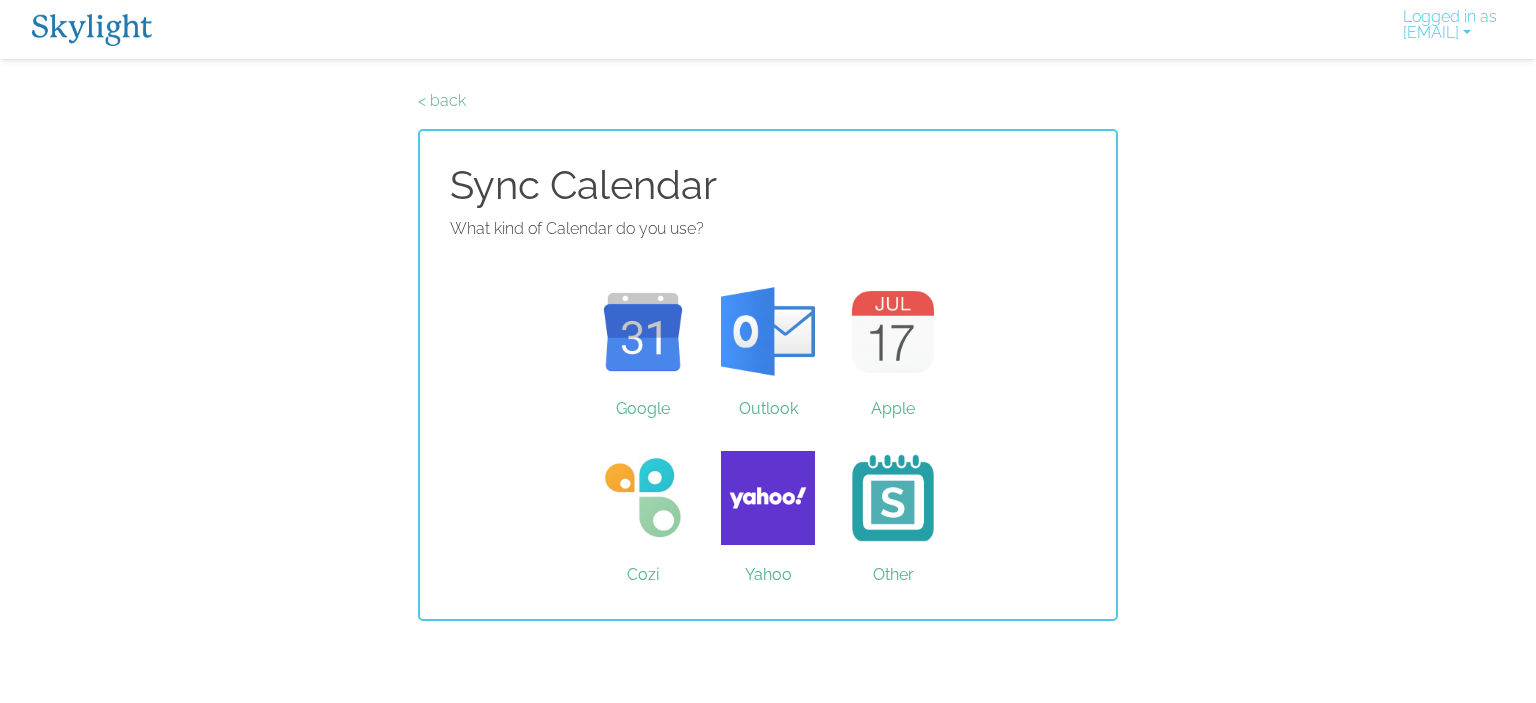 scroll, scrollTop: 0, scrollLeft: 0, axis: both 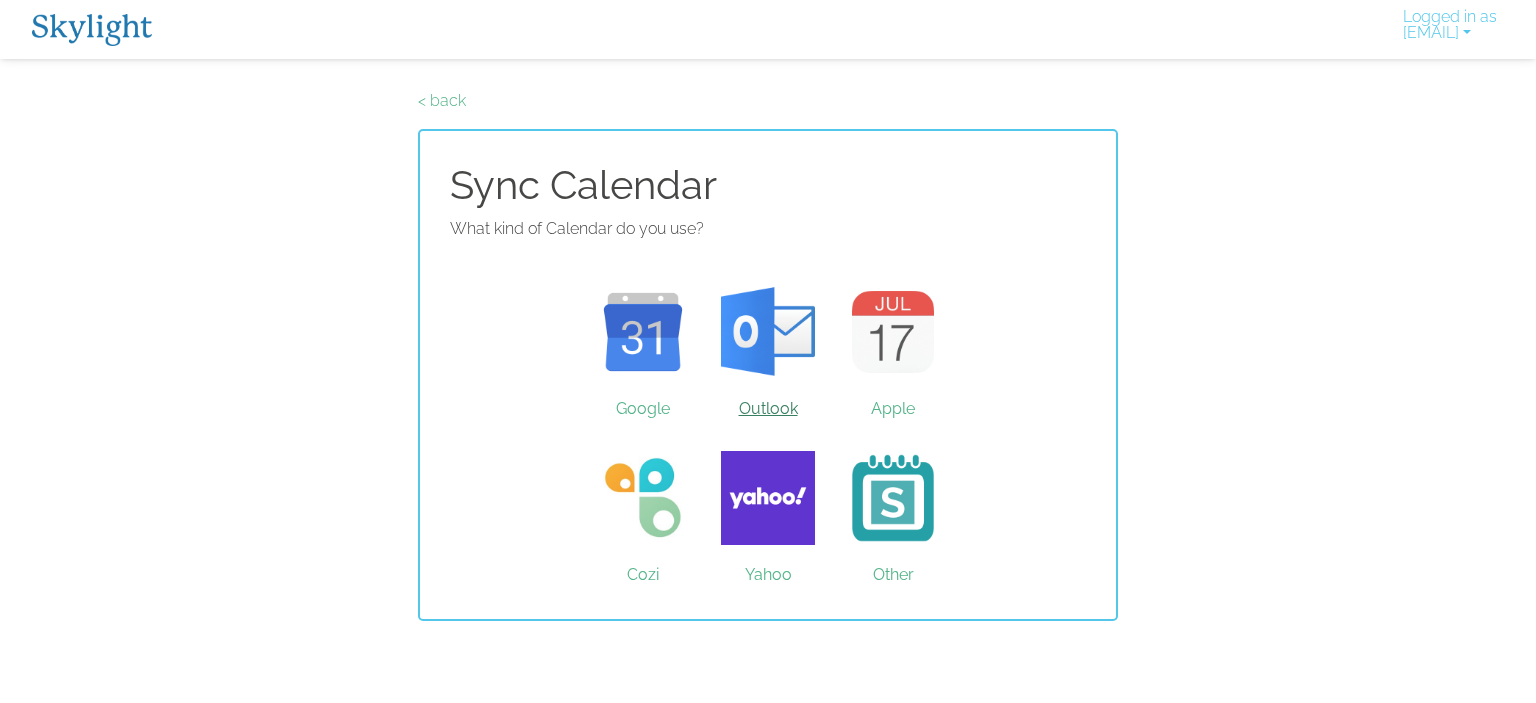 click on "Outlook" at bounding box center (768, 332) 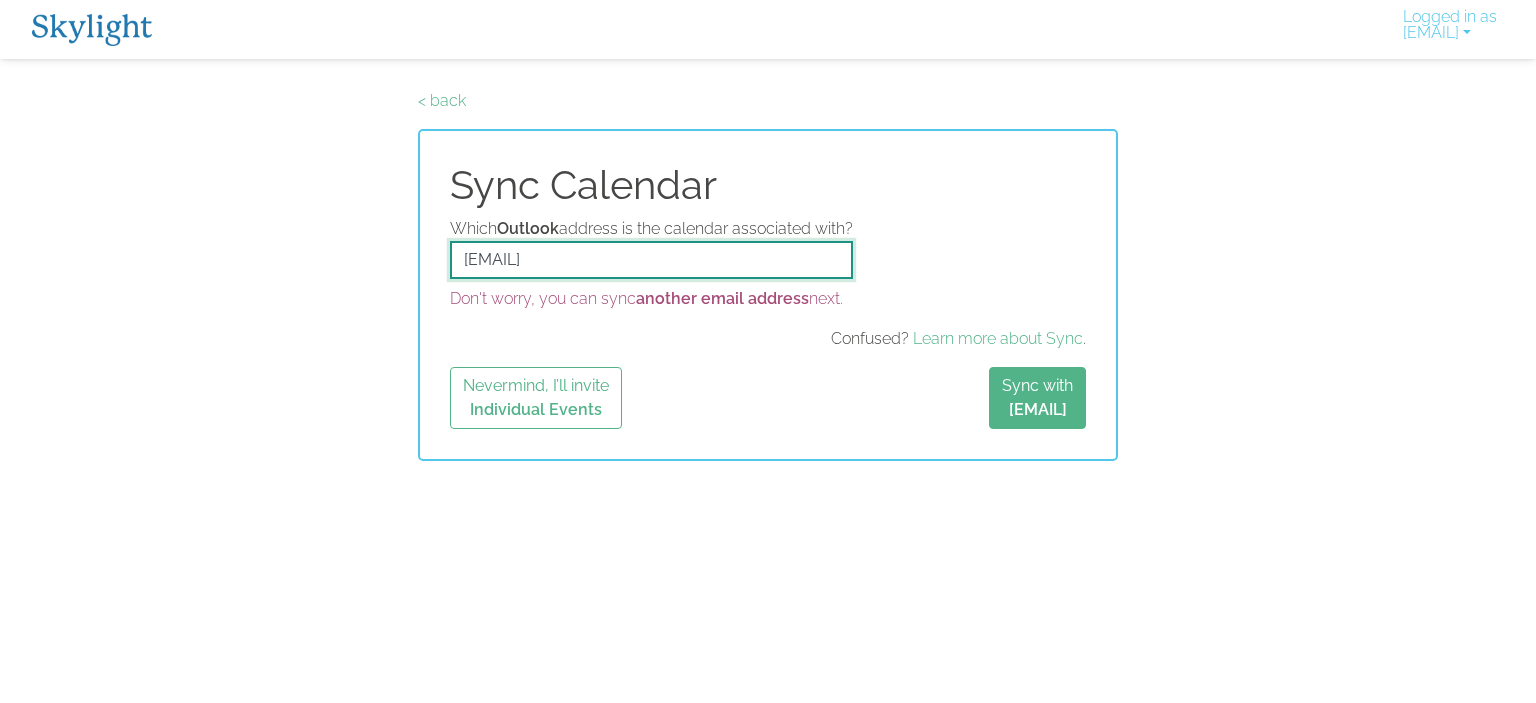 drag, startPoint x: 660, startPoint y: 259, endPoint x: 304, endPoint y: 268, distance: 356.11374 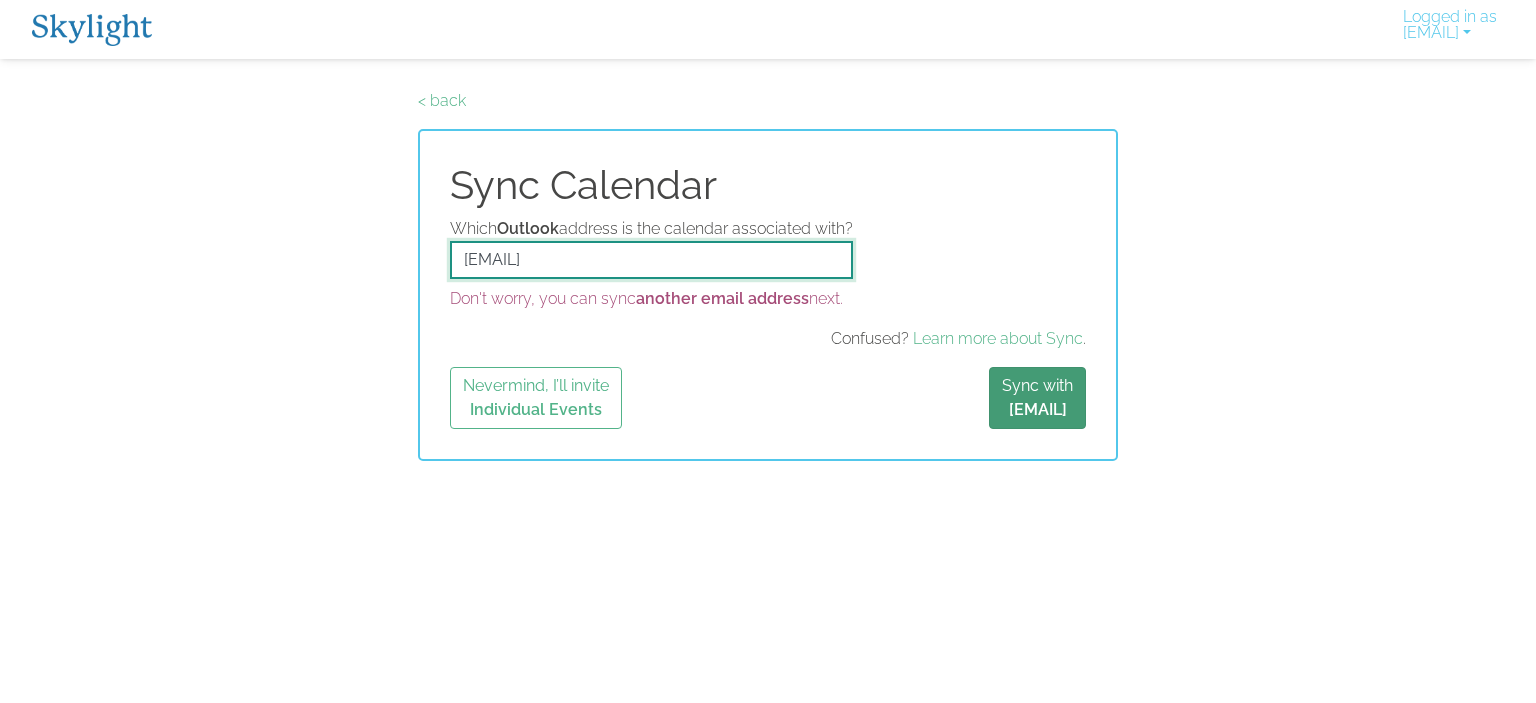 type on "mohnkern@sae.org" 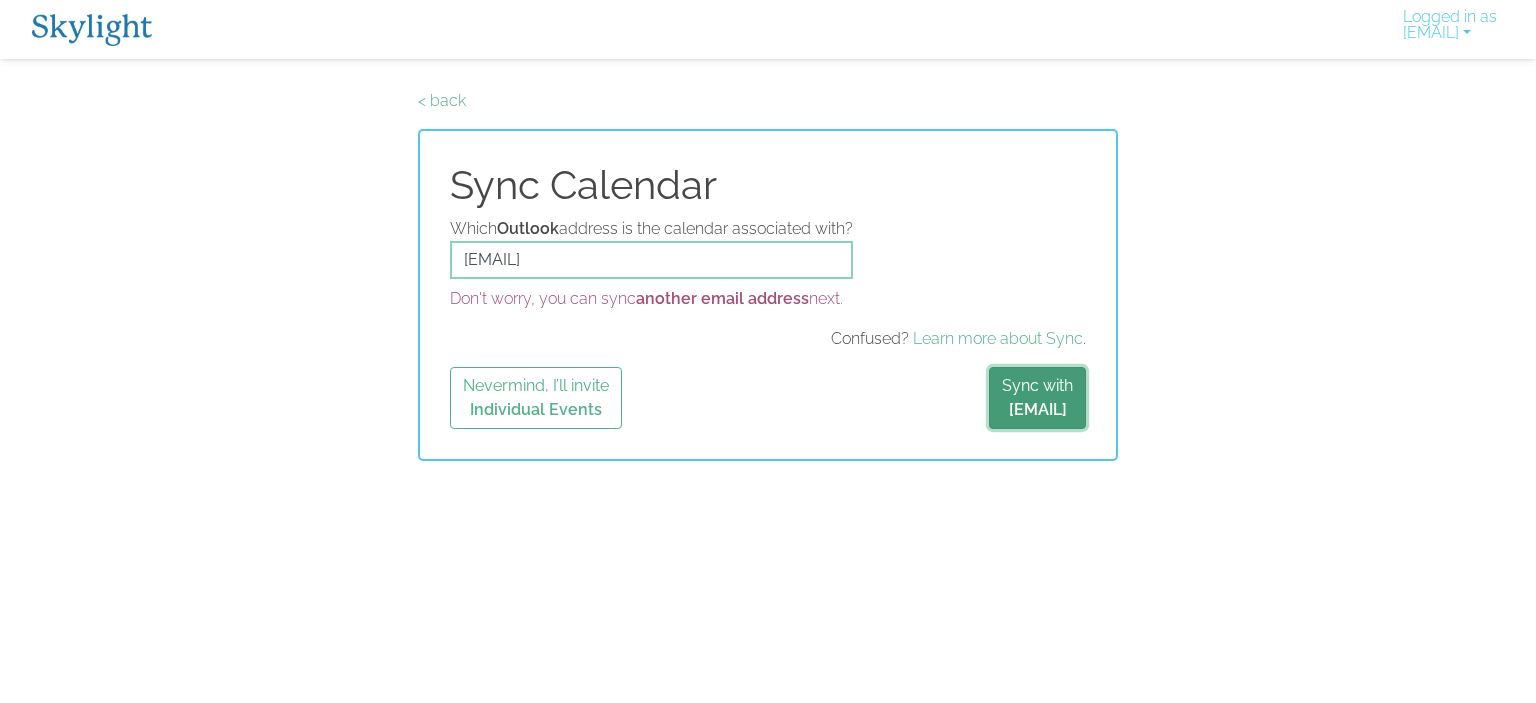 click on "mohnkern@sae.org" at bounding box center [1038, 409] 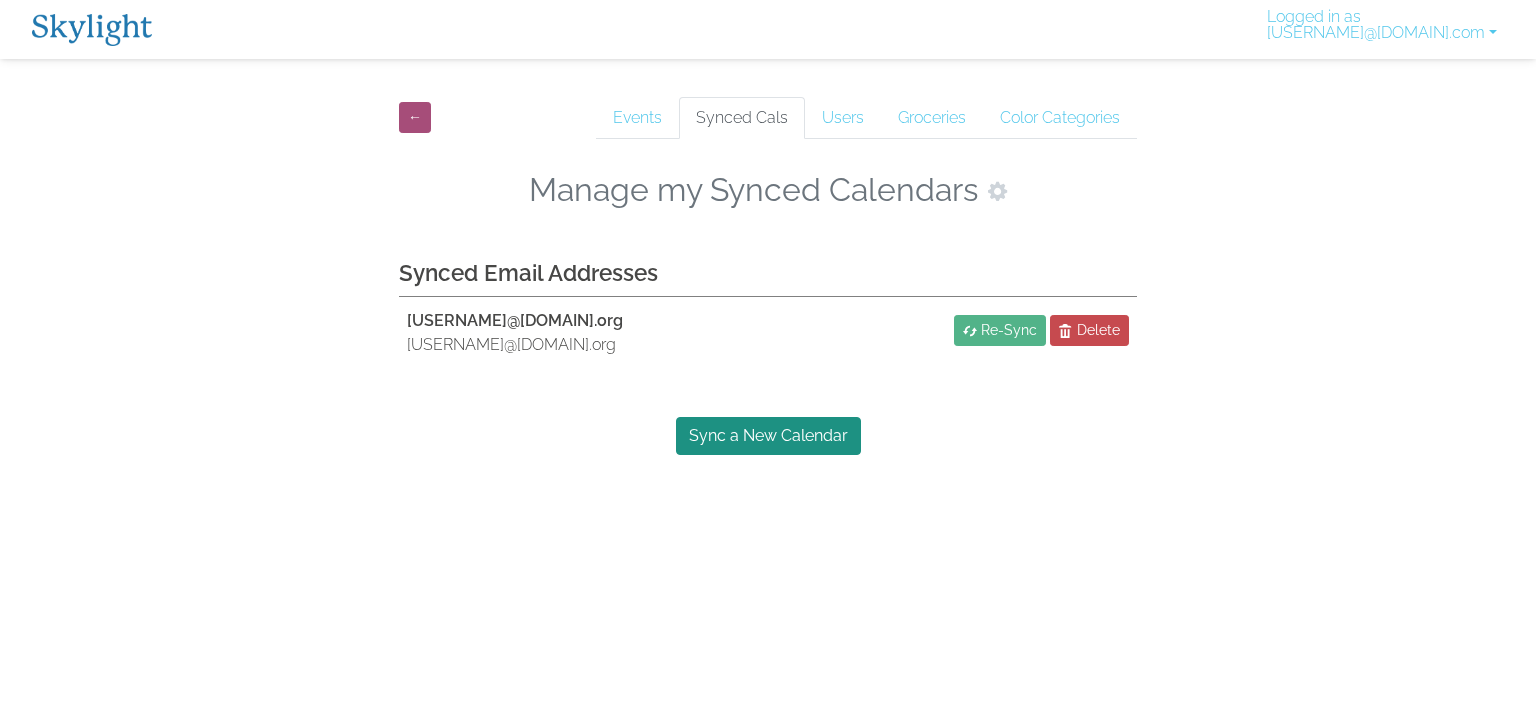 scroll, scrollTop: 0, scrollLeft: 0, axis: both 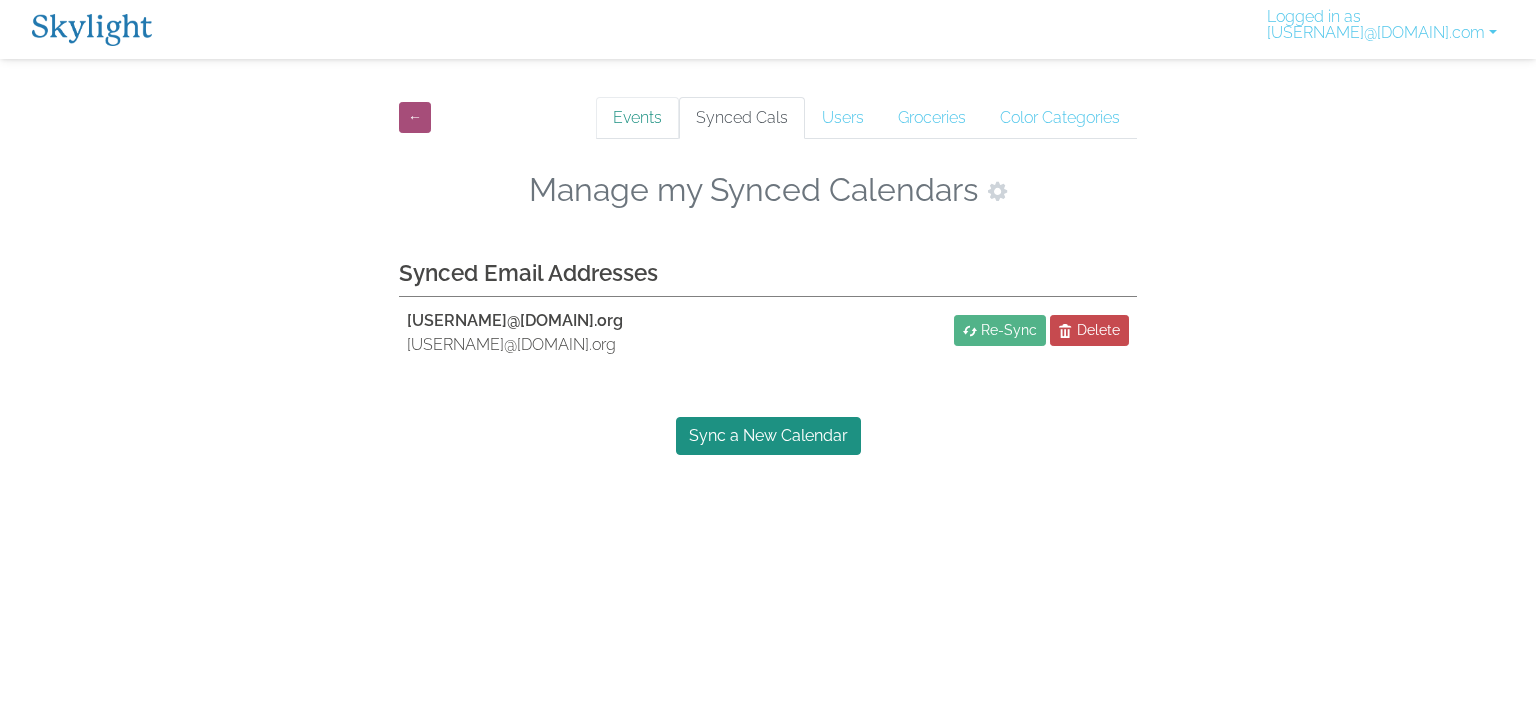 click on "Events" at bounding box center (637, 118) 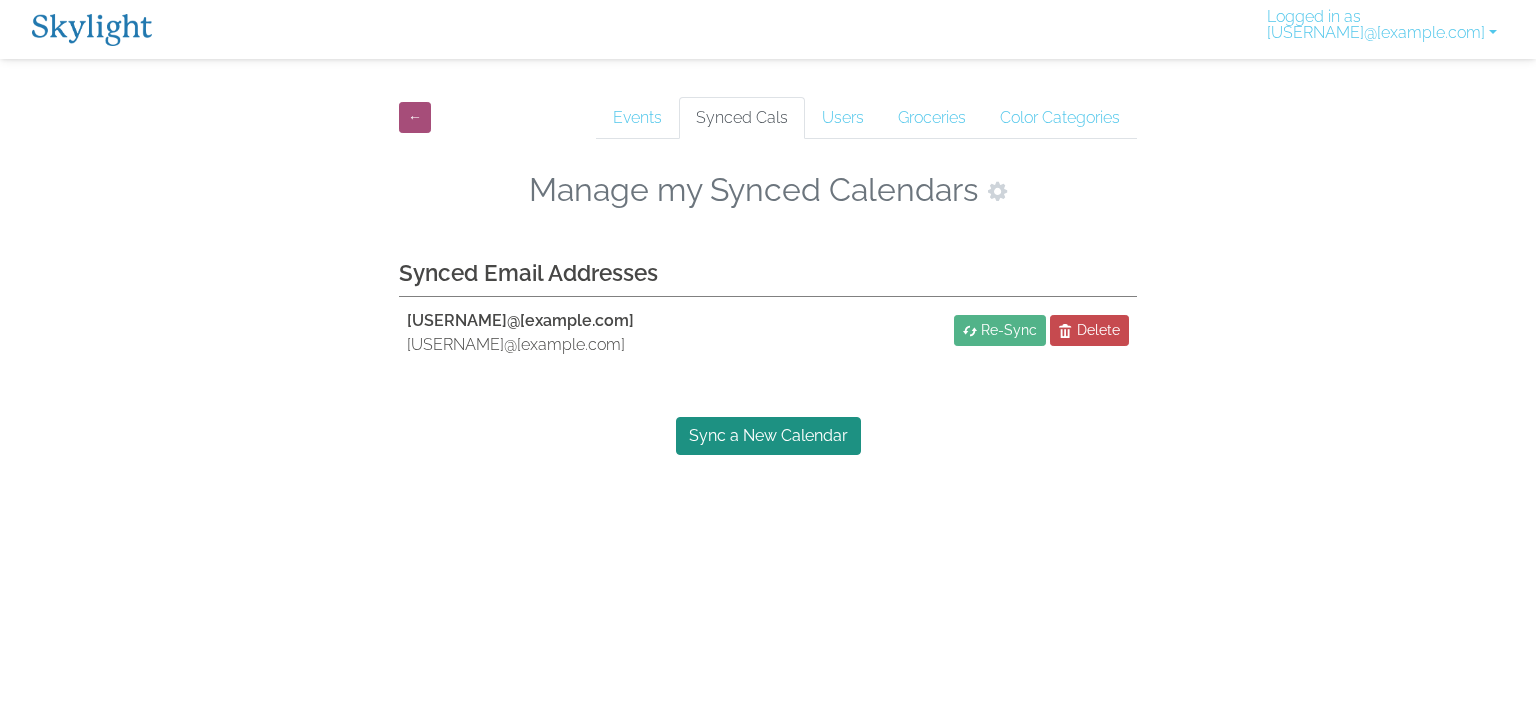 scroll, scrollTop: 0, scrollLeft: 0, axis: both 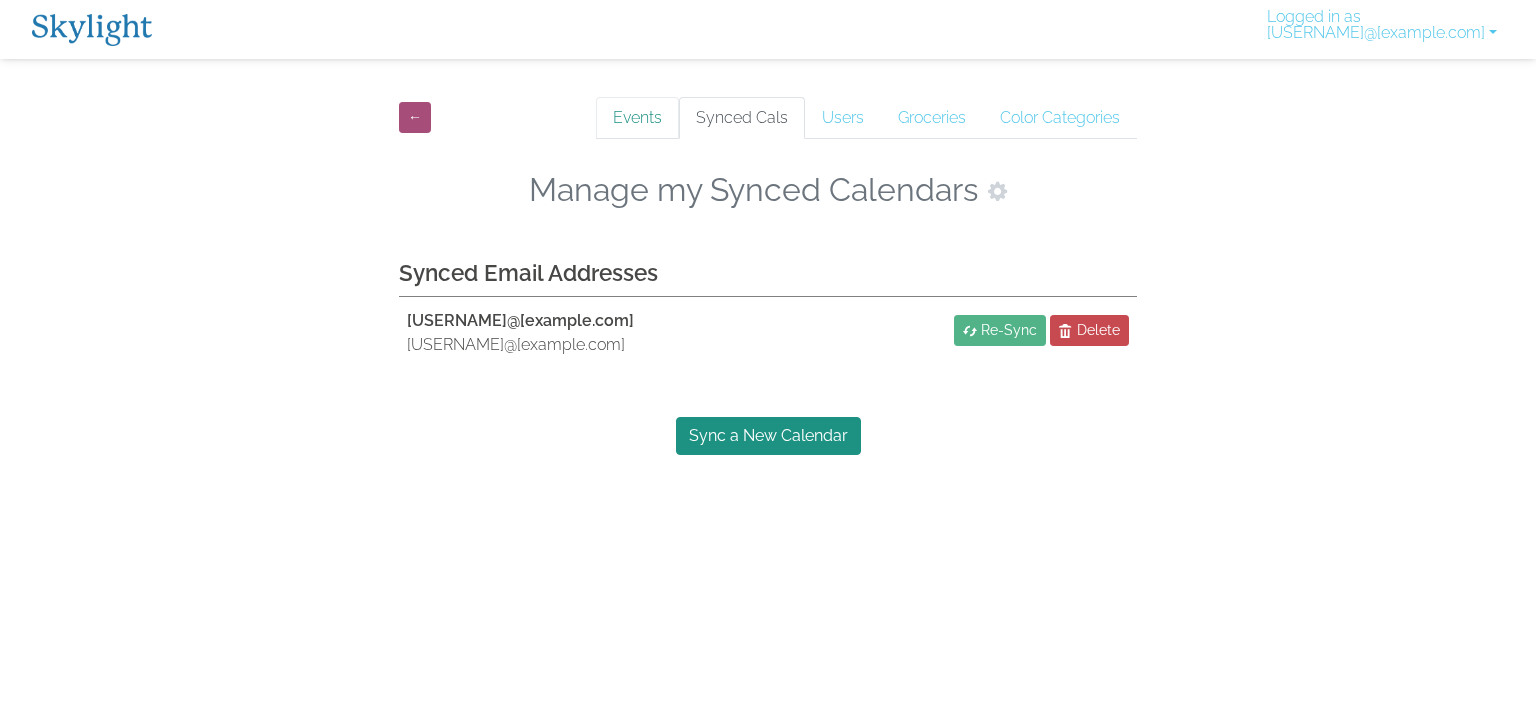 click on "Events" at bounding box center [637, 118] 